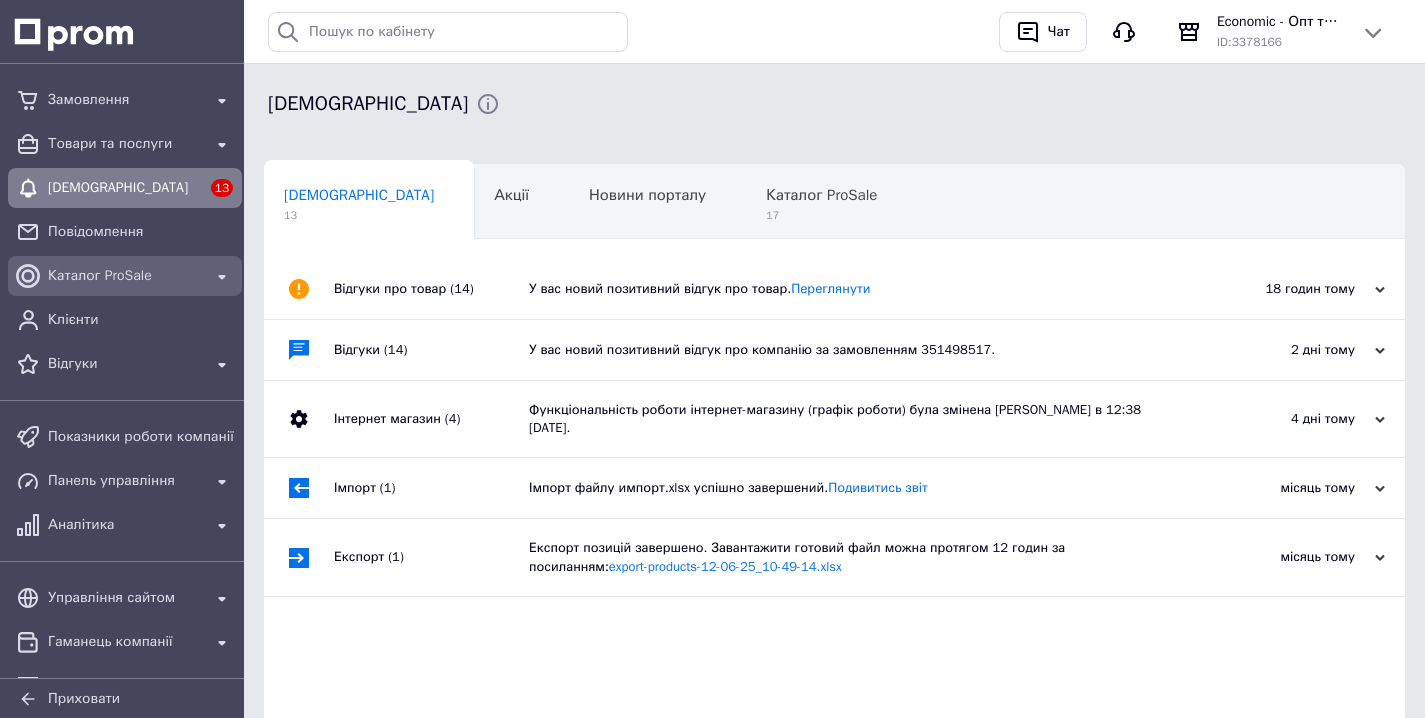 scroll, scrollTop: 0, scrollLeft: 0, axis: both 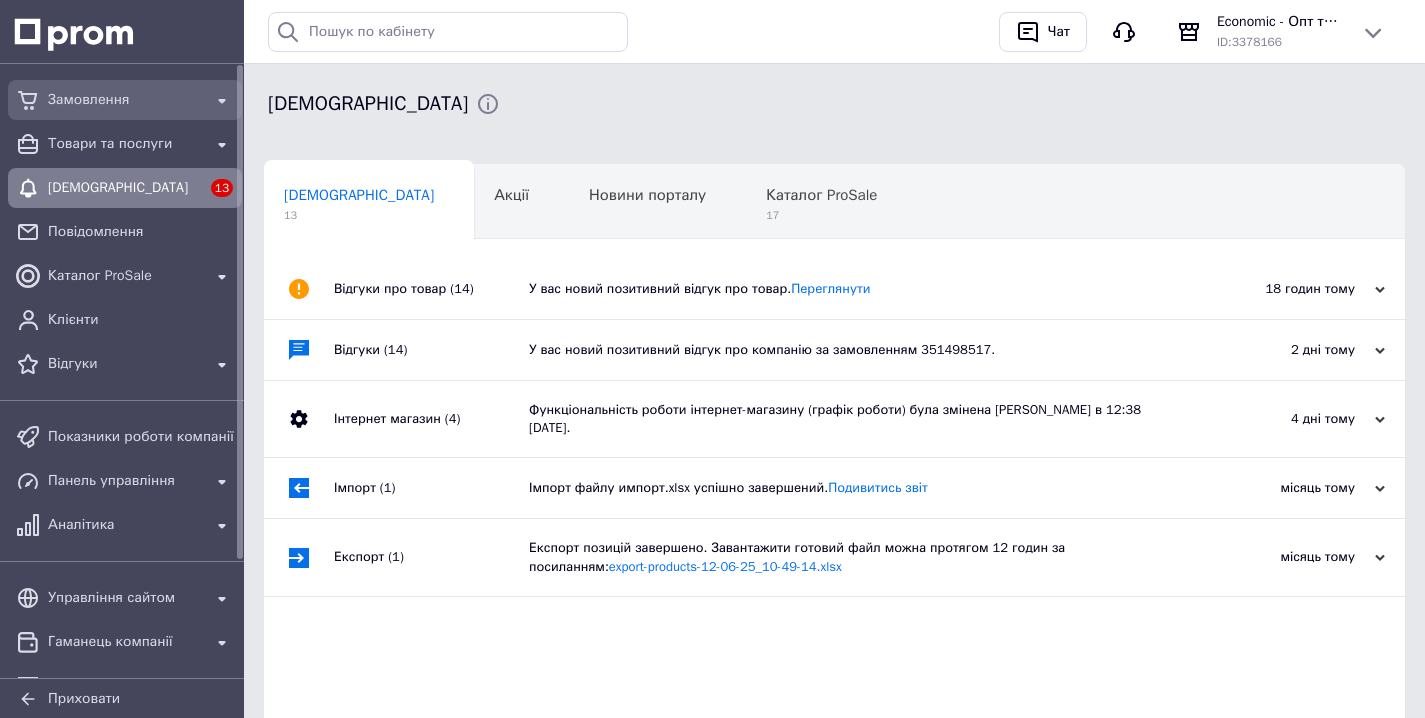 click on "Замовлення" at bounding box center [125, 100] 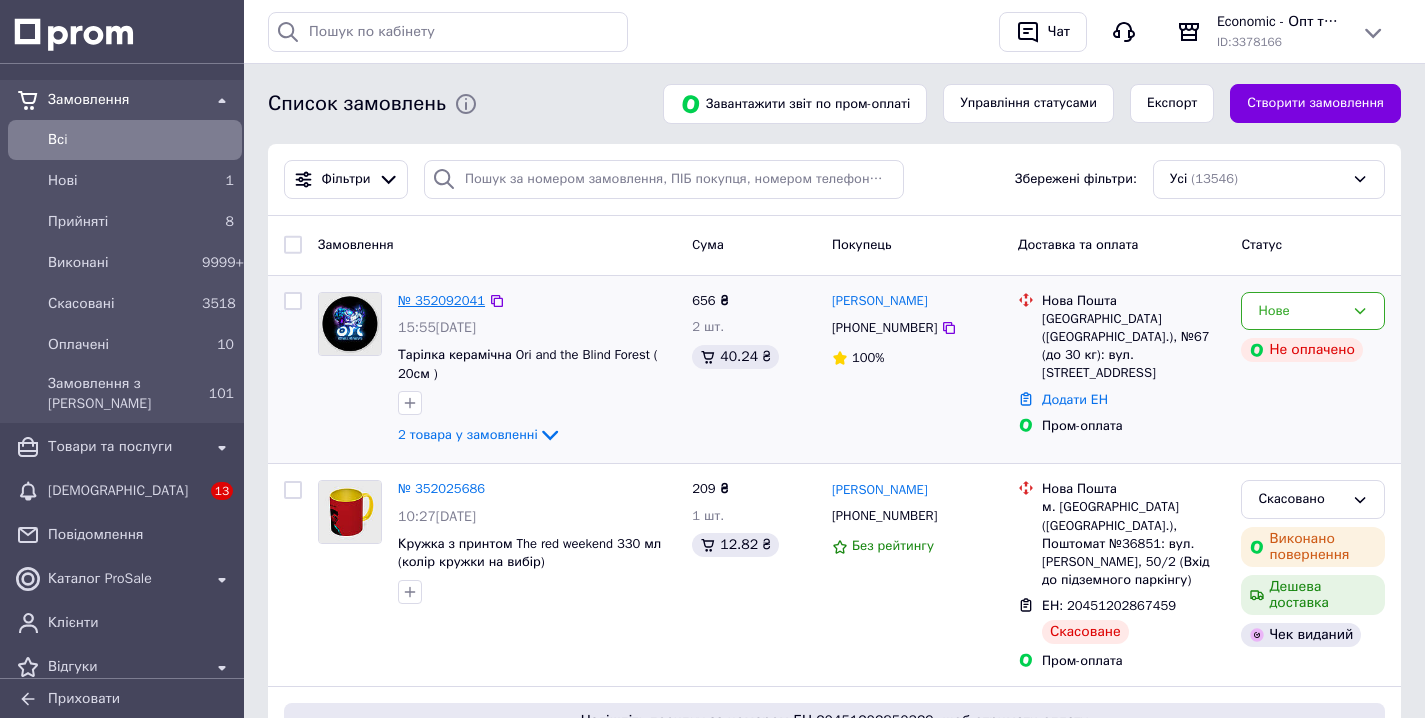 click on "№ 352092041" at bounding box center [441, 300] 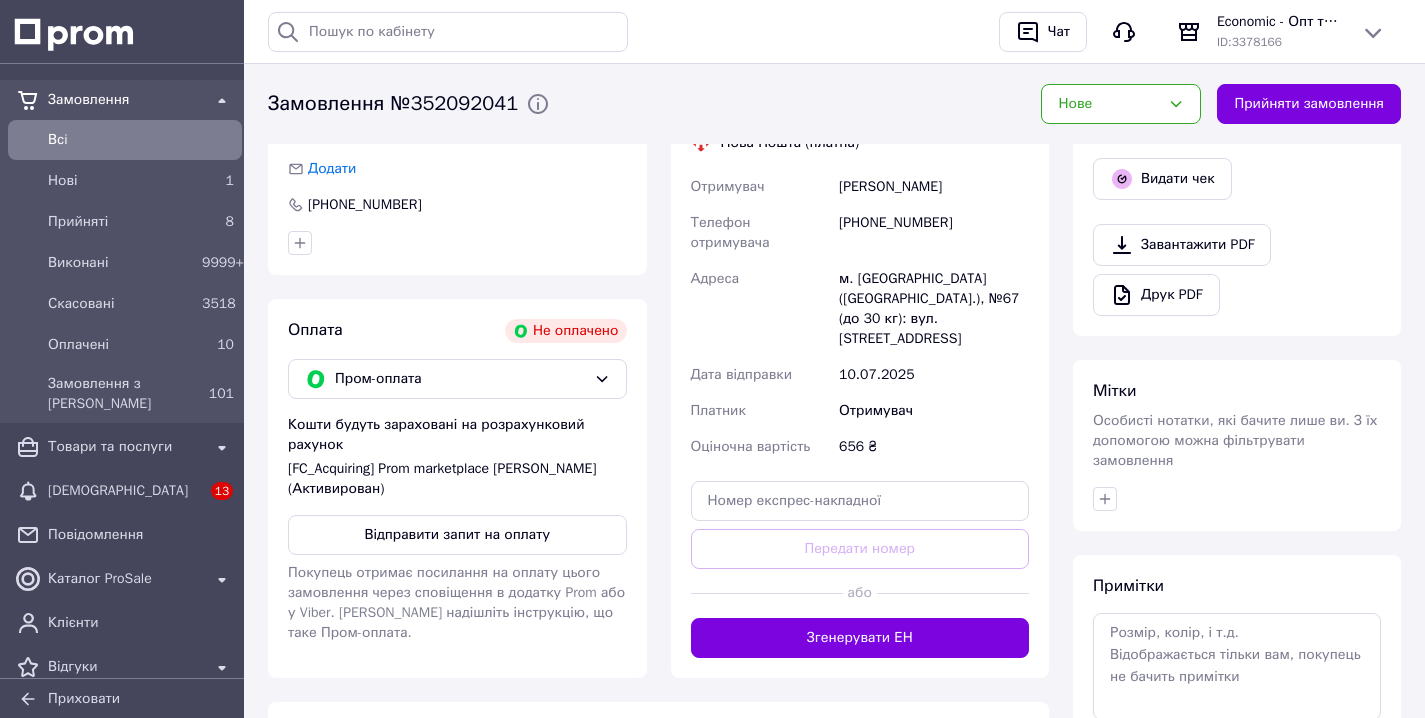 scroll, scrollTop: 682, scrollLeft: 0, axis: vertical 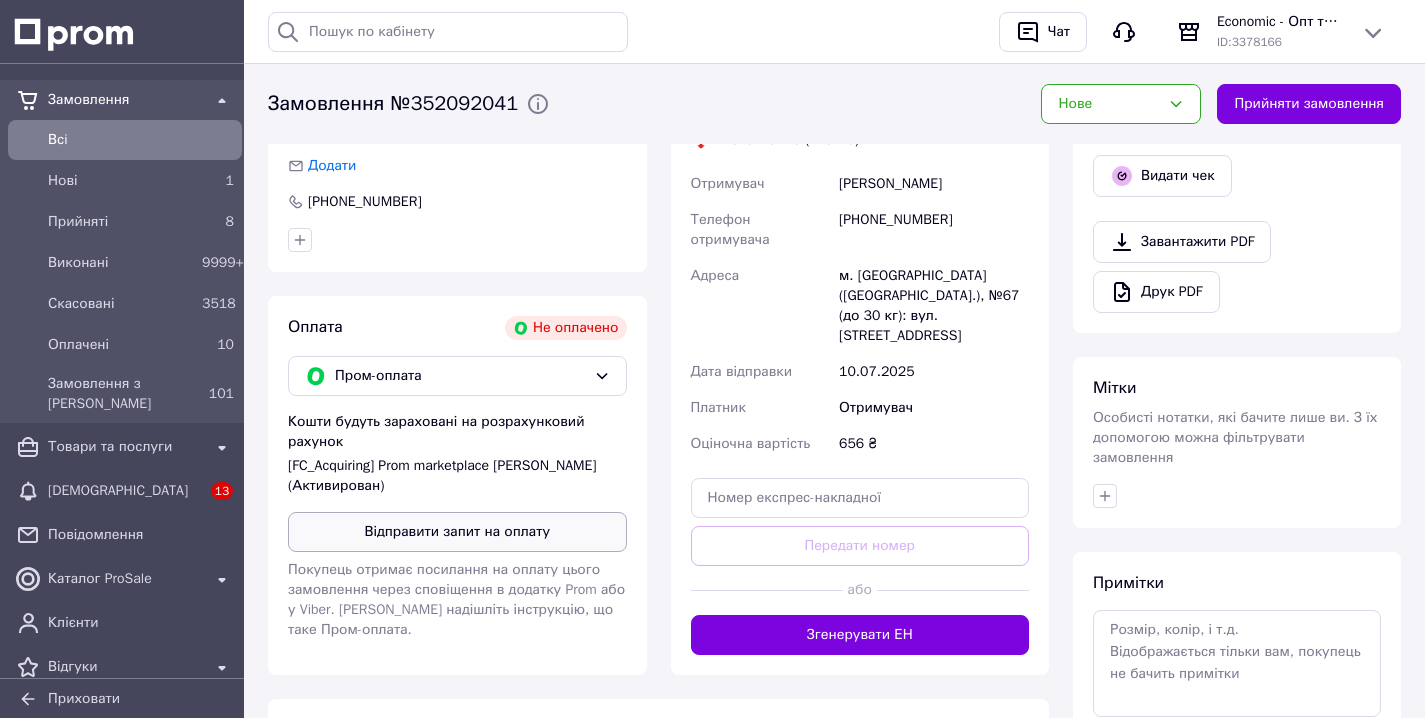 click on "Відправити запит на оплату" at bounding box center [457, 532] 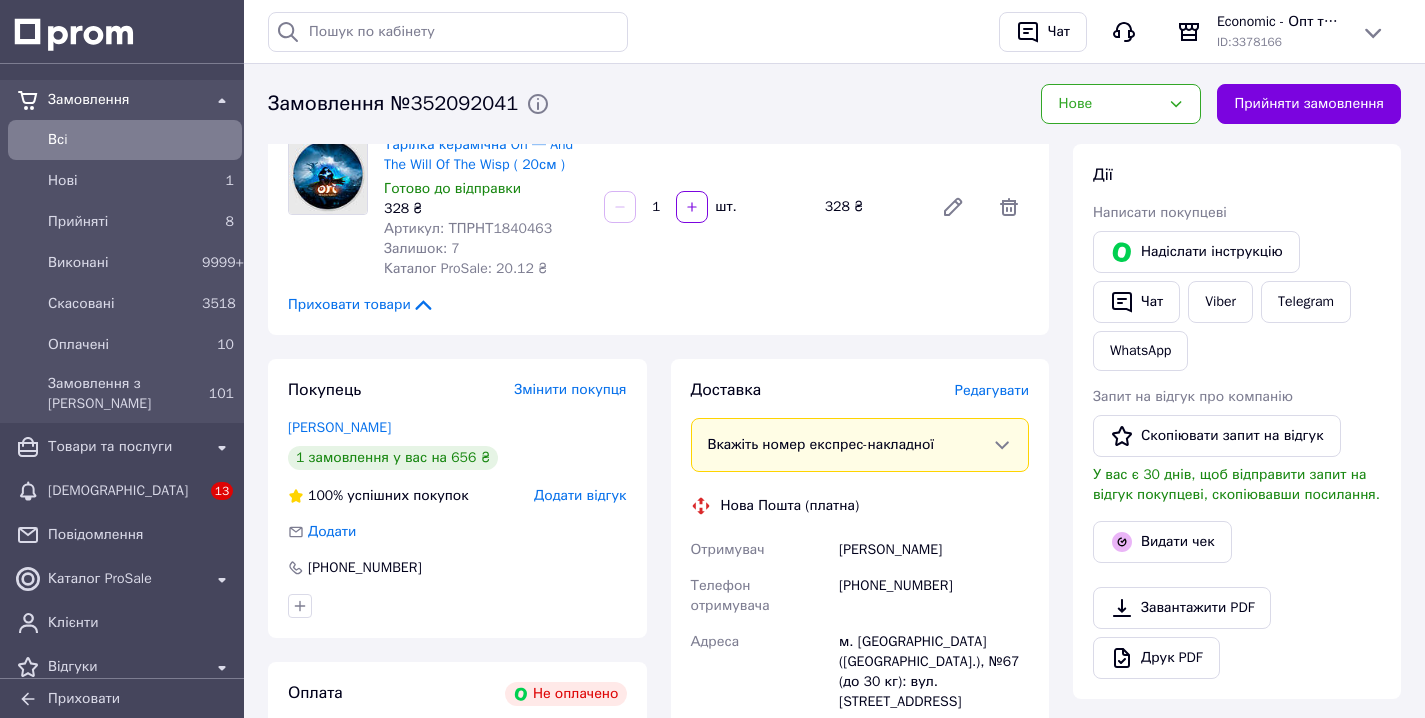scroll, scrollTop: 0, scrollLeft: 0, axis: both 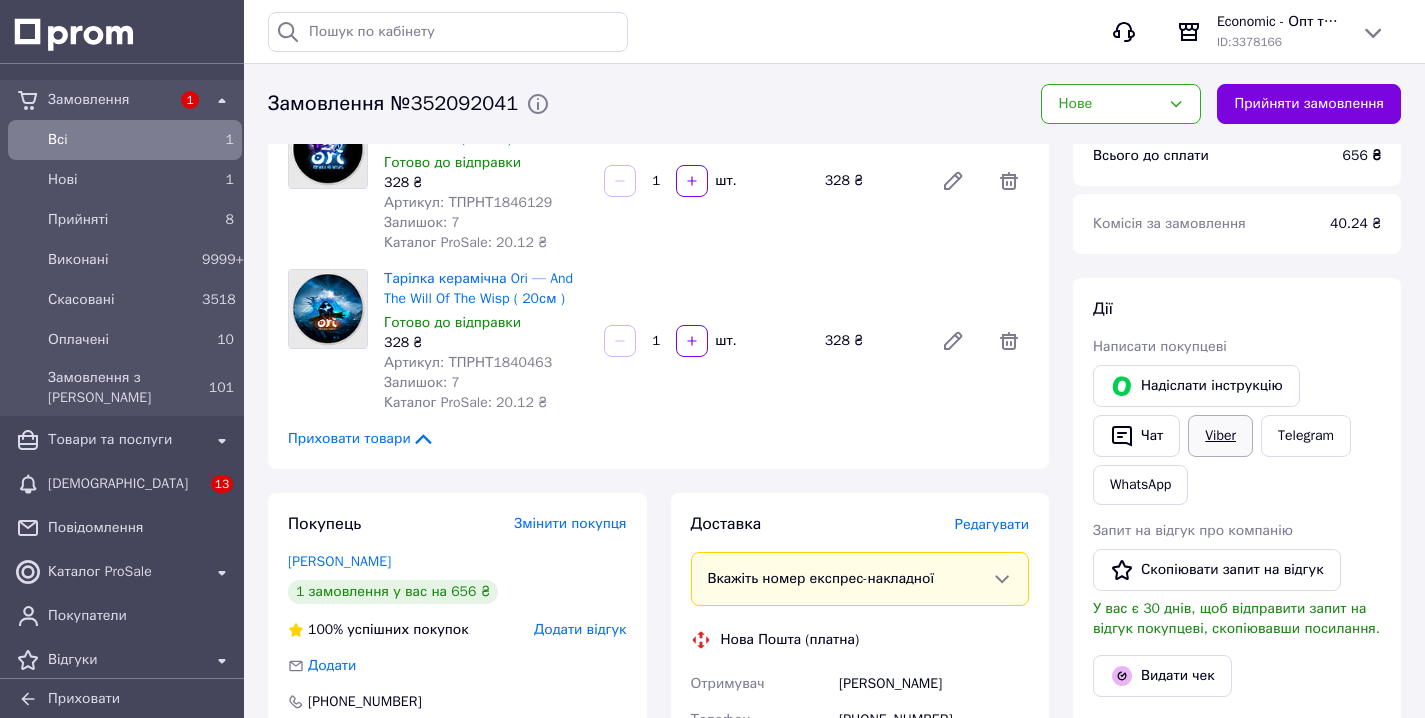 click on "Viber" at bounding box center [1220, 436] 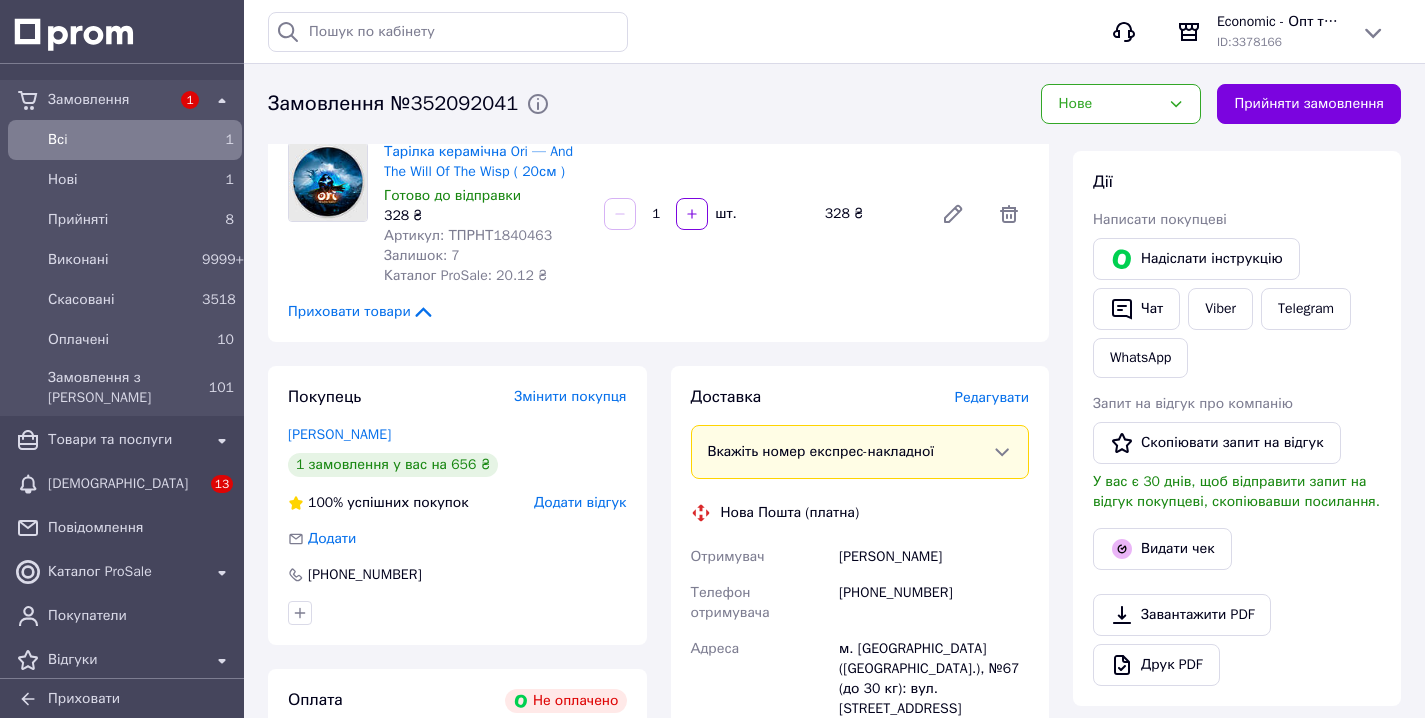 scroll, scrollTop: 310, scrollLeft: 0, axis: vertical 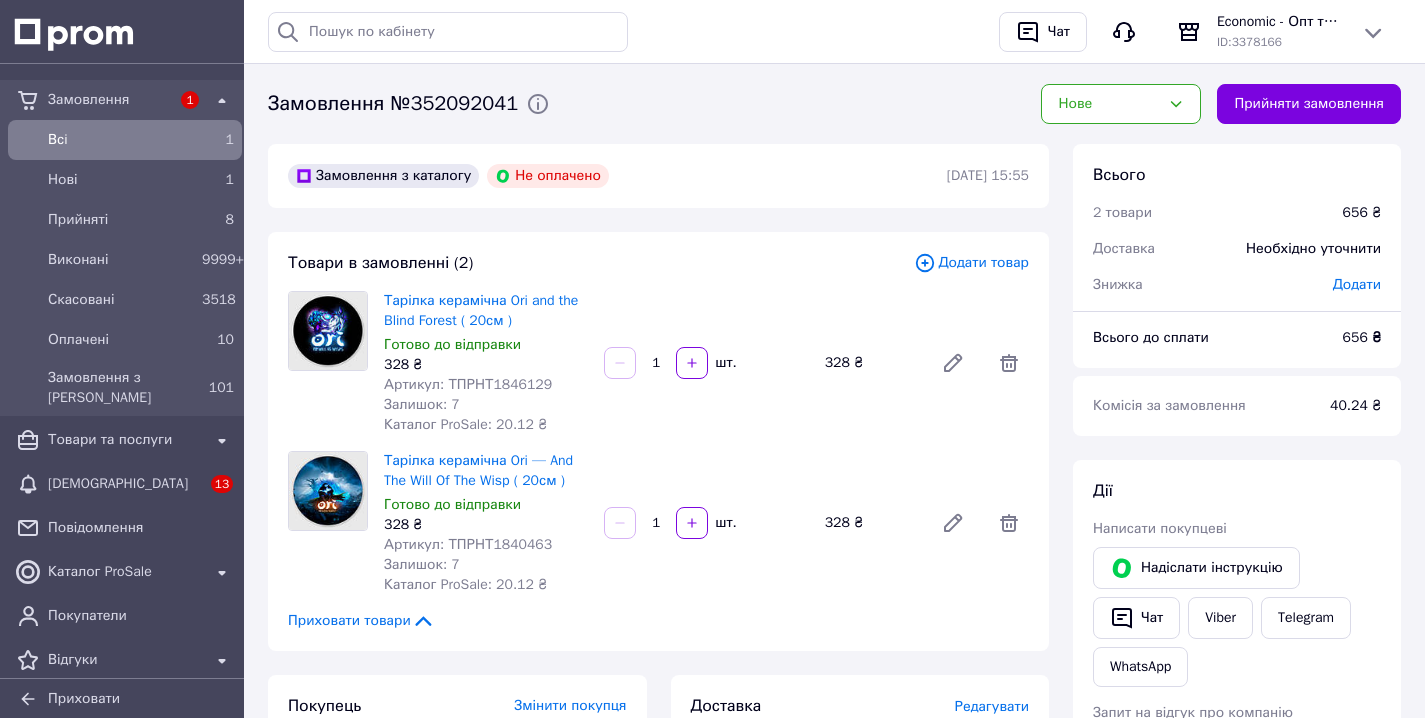 click on "Всi" at bounding box center [121, 140] 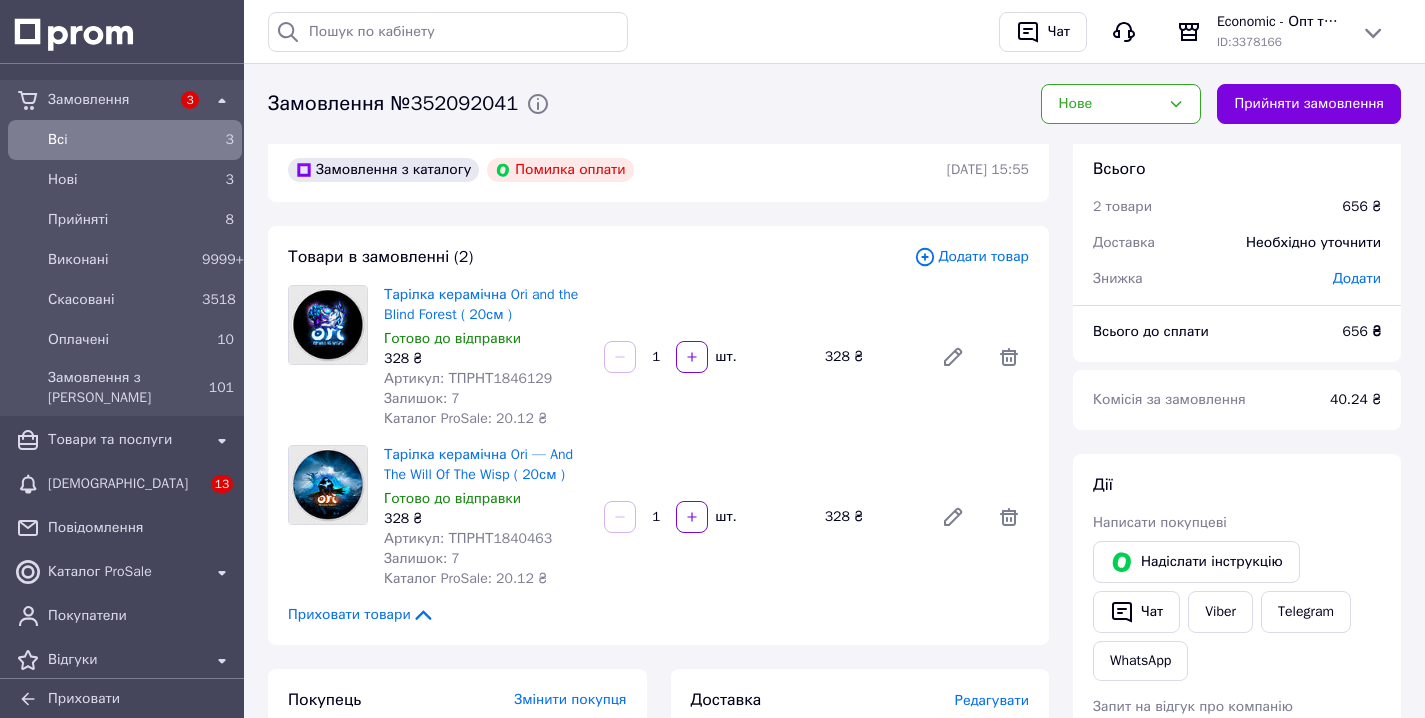 scroll, scrollTop: 0, scrollLeft: 0, axis: both 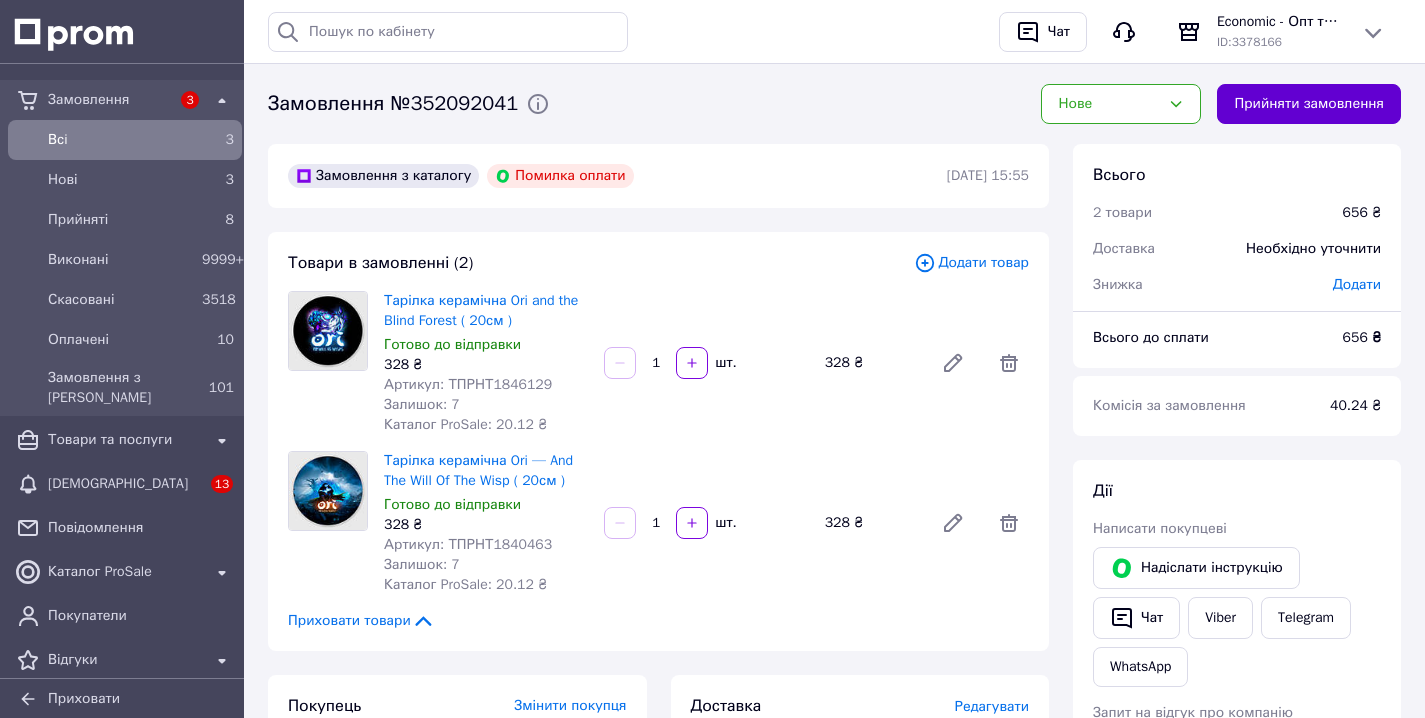 click on "Прийняти замовлення" at bounding box center (1309, 104) 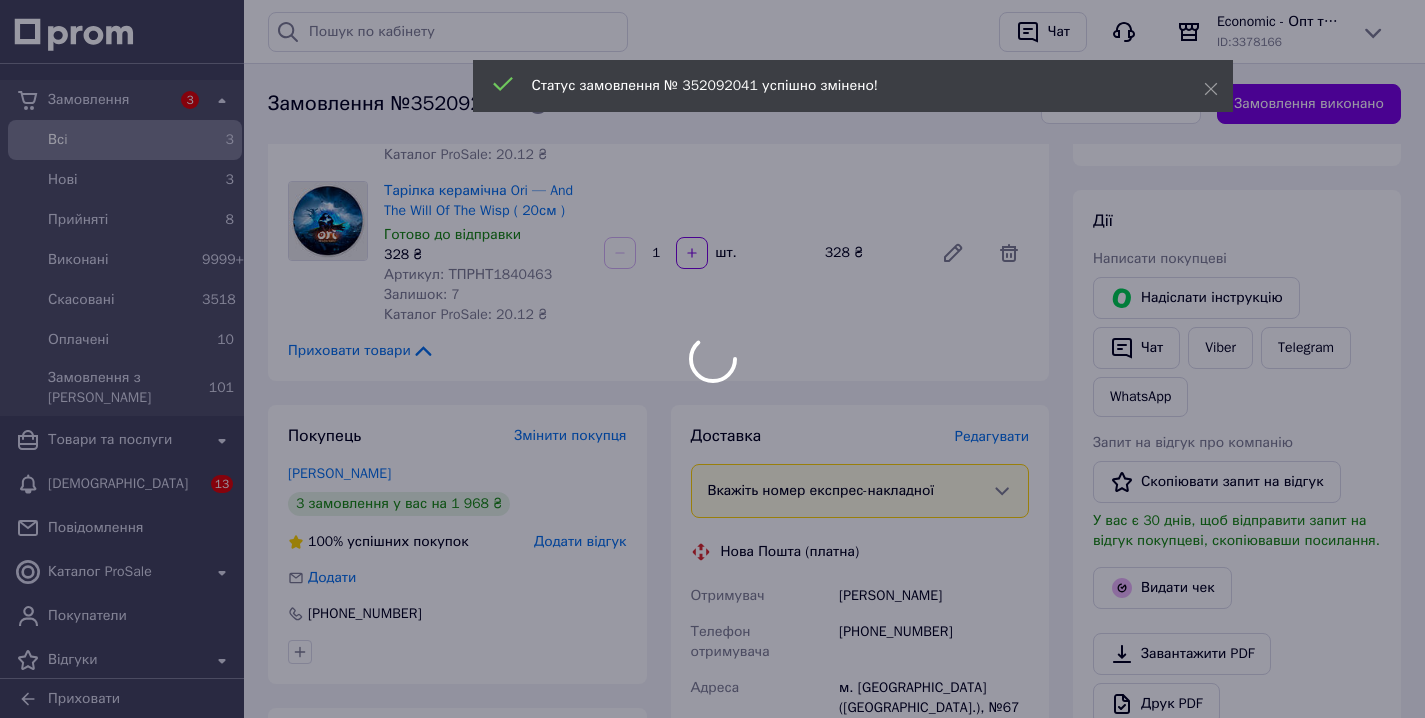 scroll, scrollTop: 0, scrollLeft: 0, axis: both 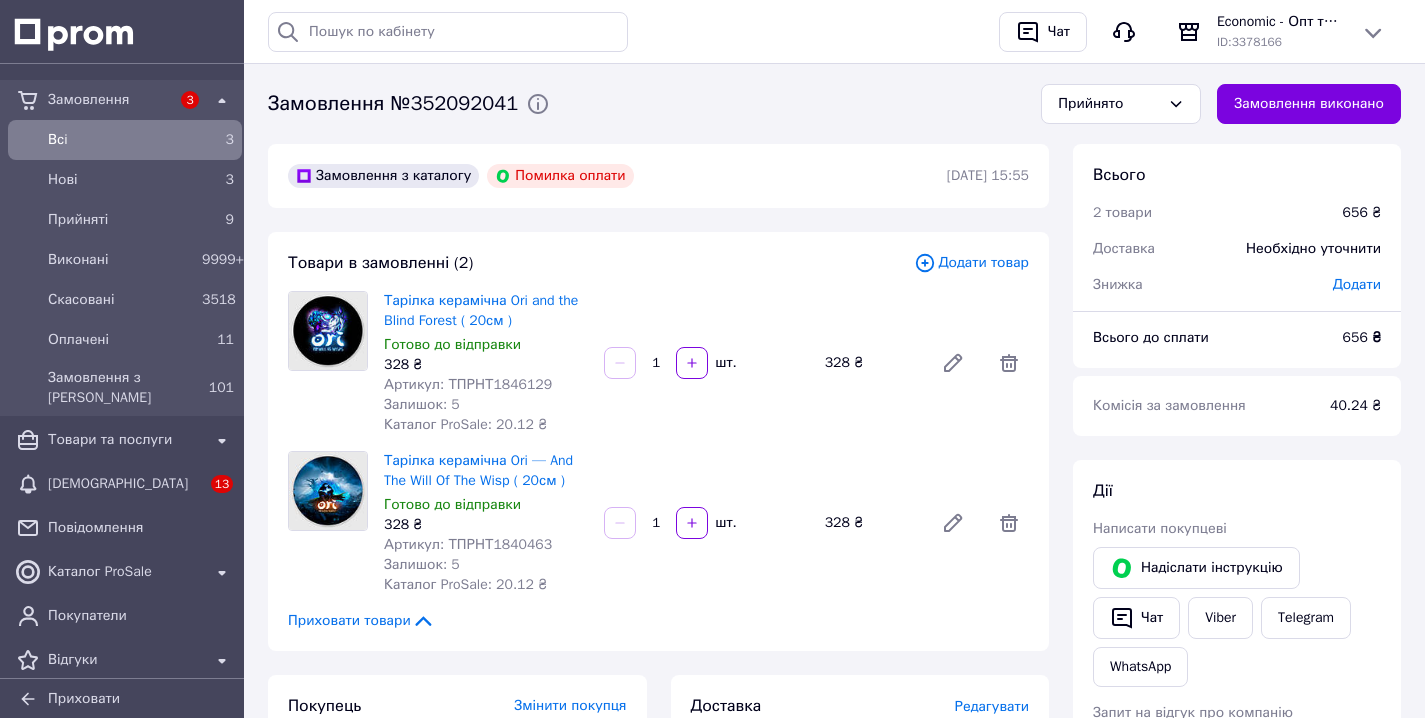 click on "Всi" at bounding box center [121, 140] 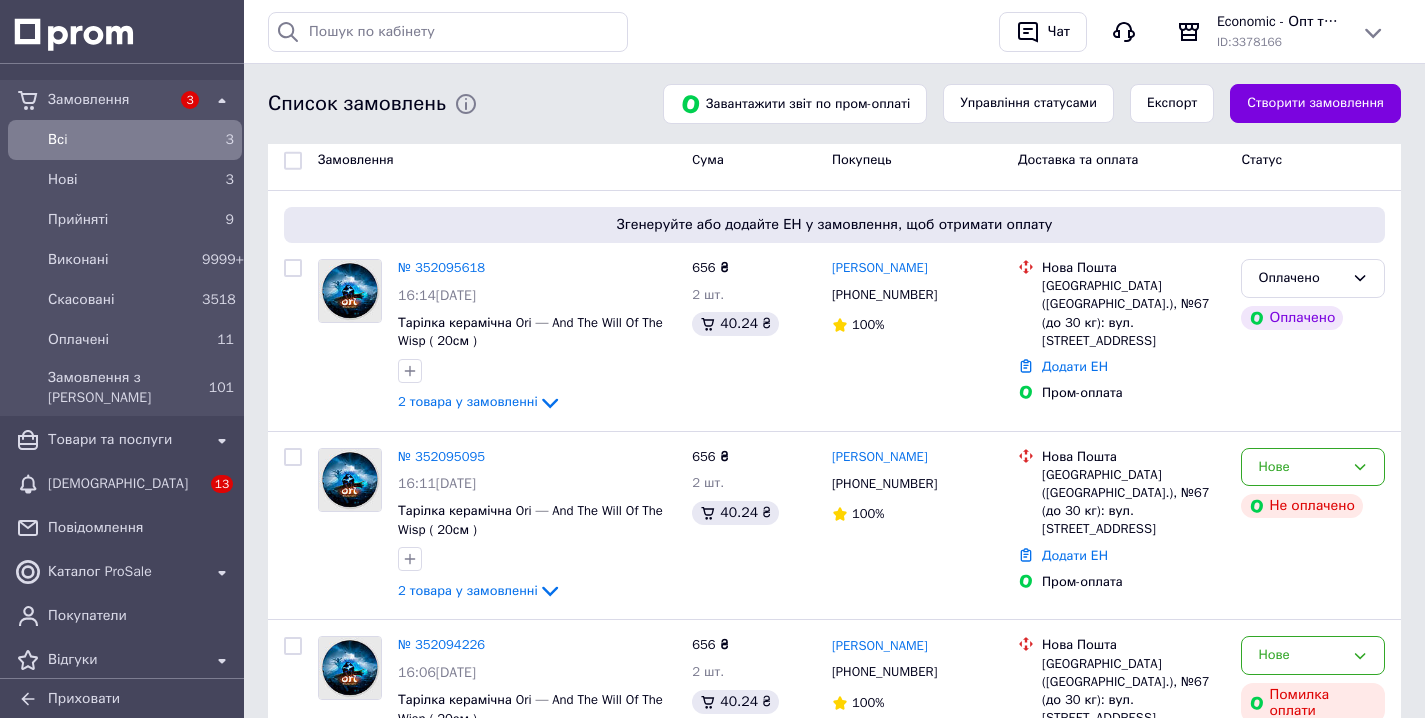 scroll, scrollTop: 130, scrollLeft: 0, axis: vertical 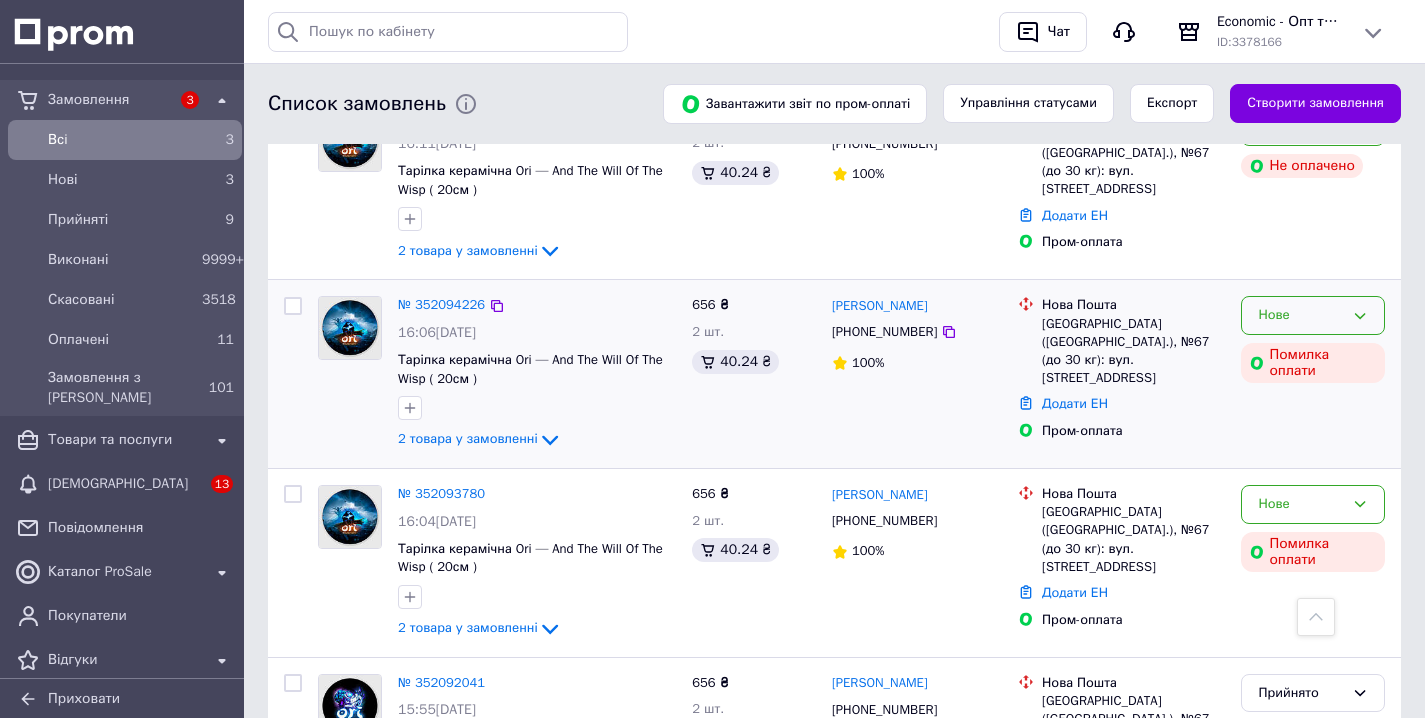 click on "Нове" at bounding box center [1301, 315] 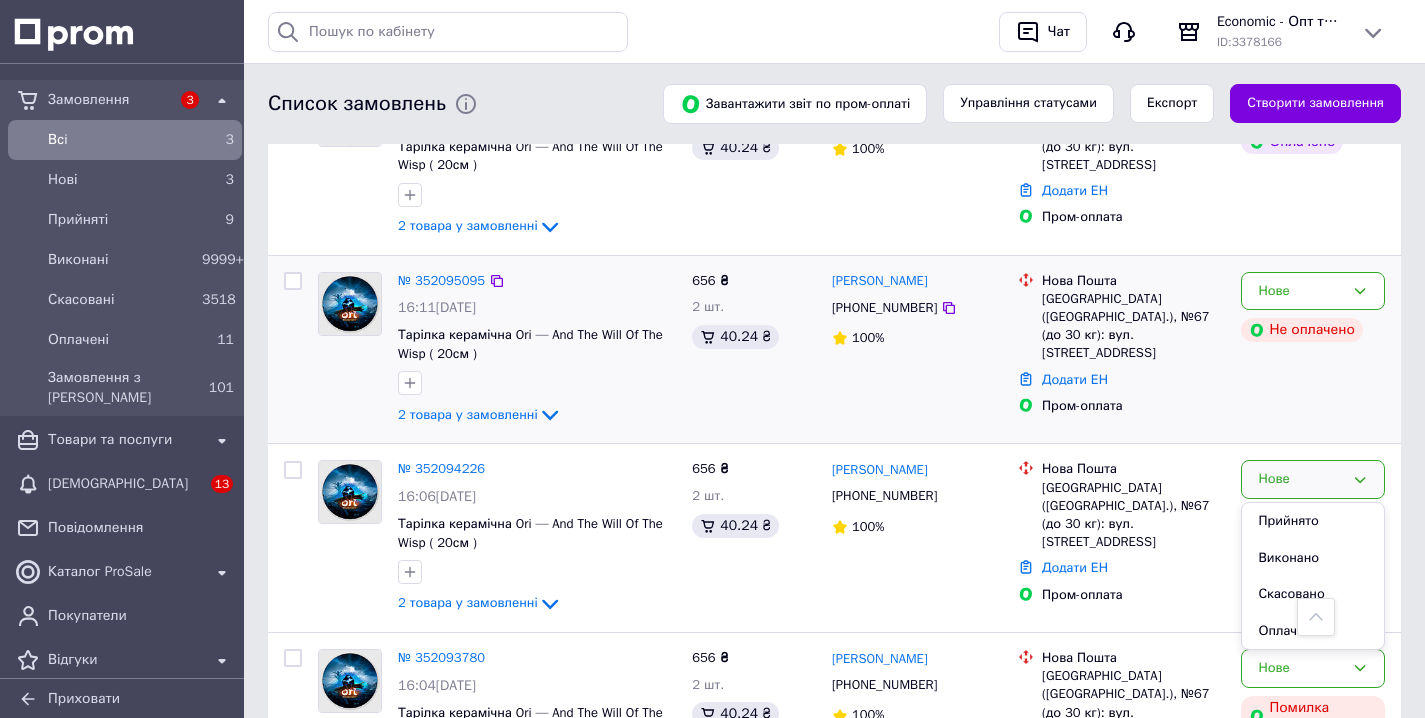 scroll, scrollTop: 372, scrollLeft: 0, axis: vertical 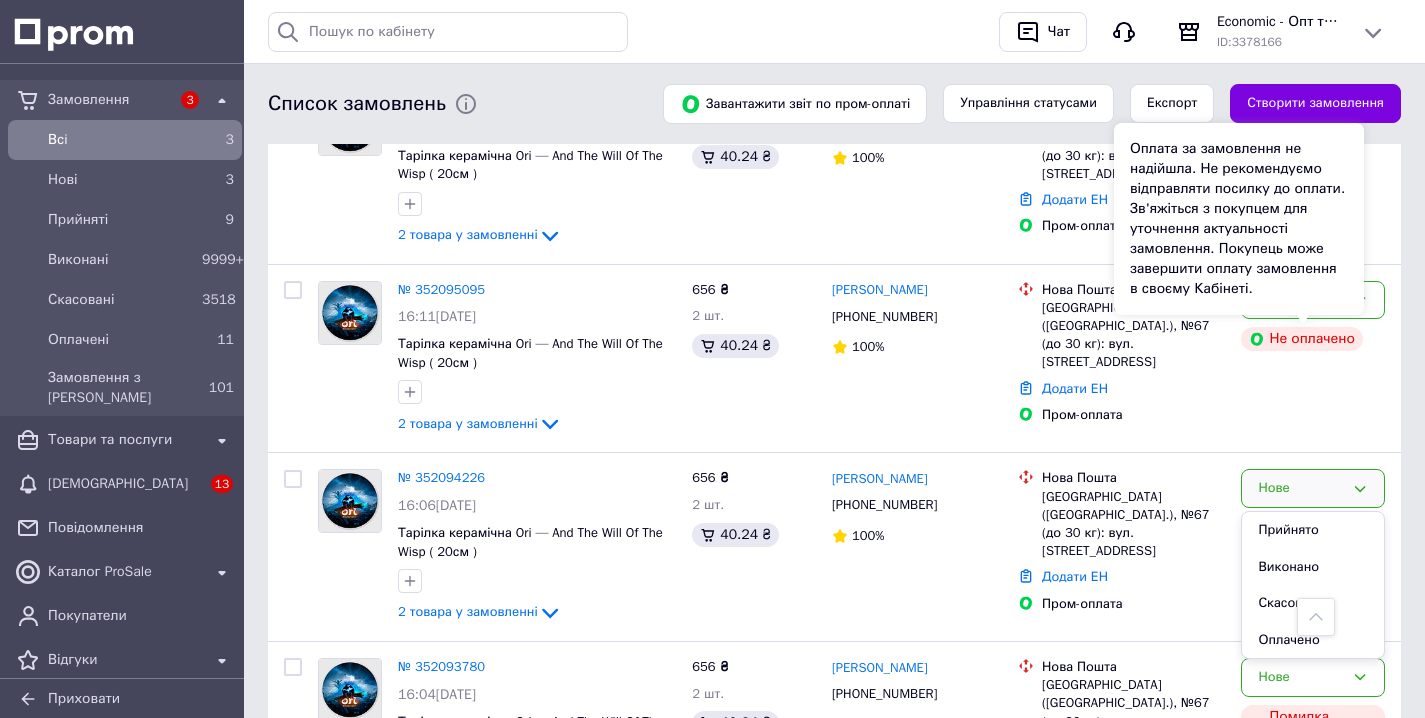click on "Оплата за замовлення не надійшла.
Не рекомендуємо відправляти посилку до оплати.
Зв'яжіться з покупцем для уточнення
актуальності замовлення. Покупець може
завершити оплату замовлення в своєму Кабінеті." at bounding box center [1239, 219] 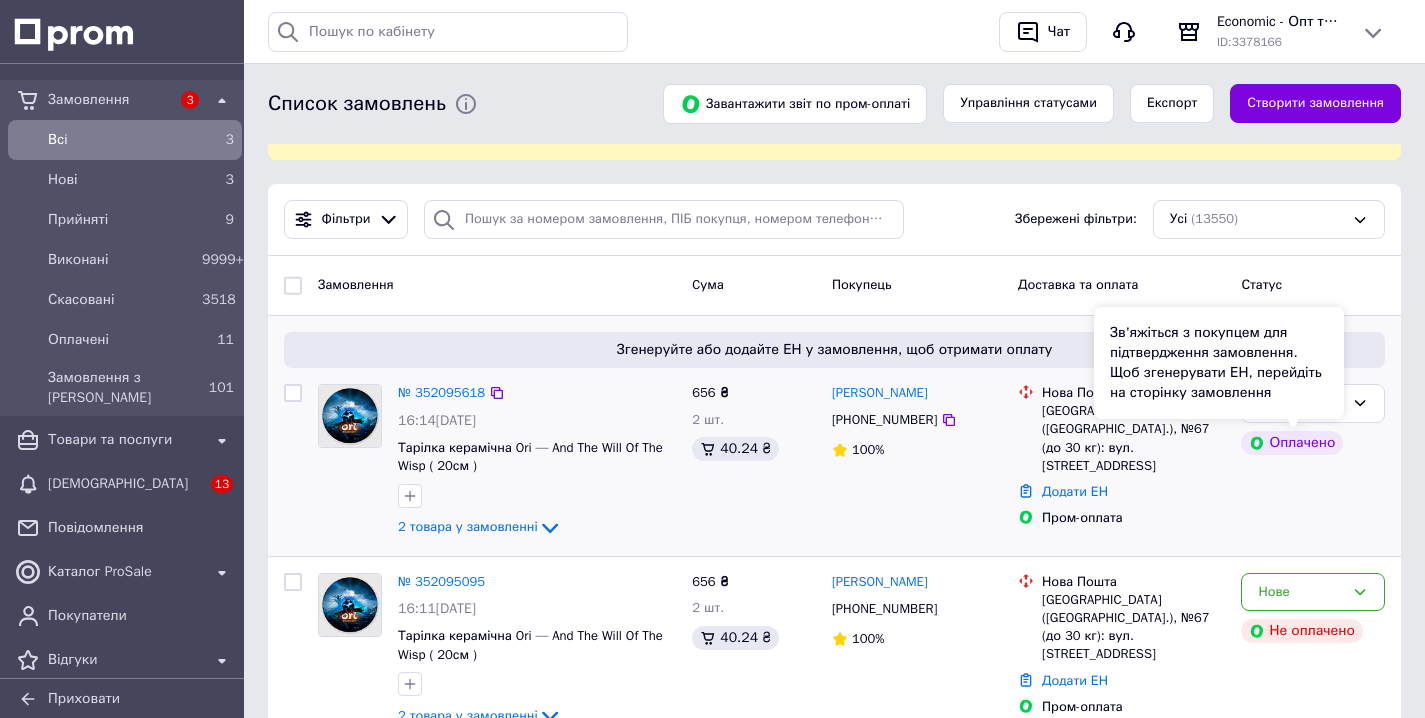 scroll, scrollTop: 182, scrollLeft: 0, axis: vertical 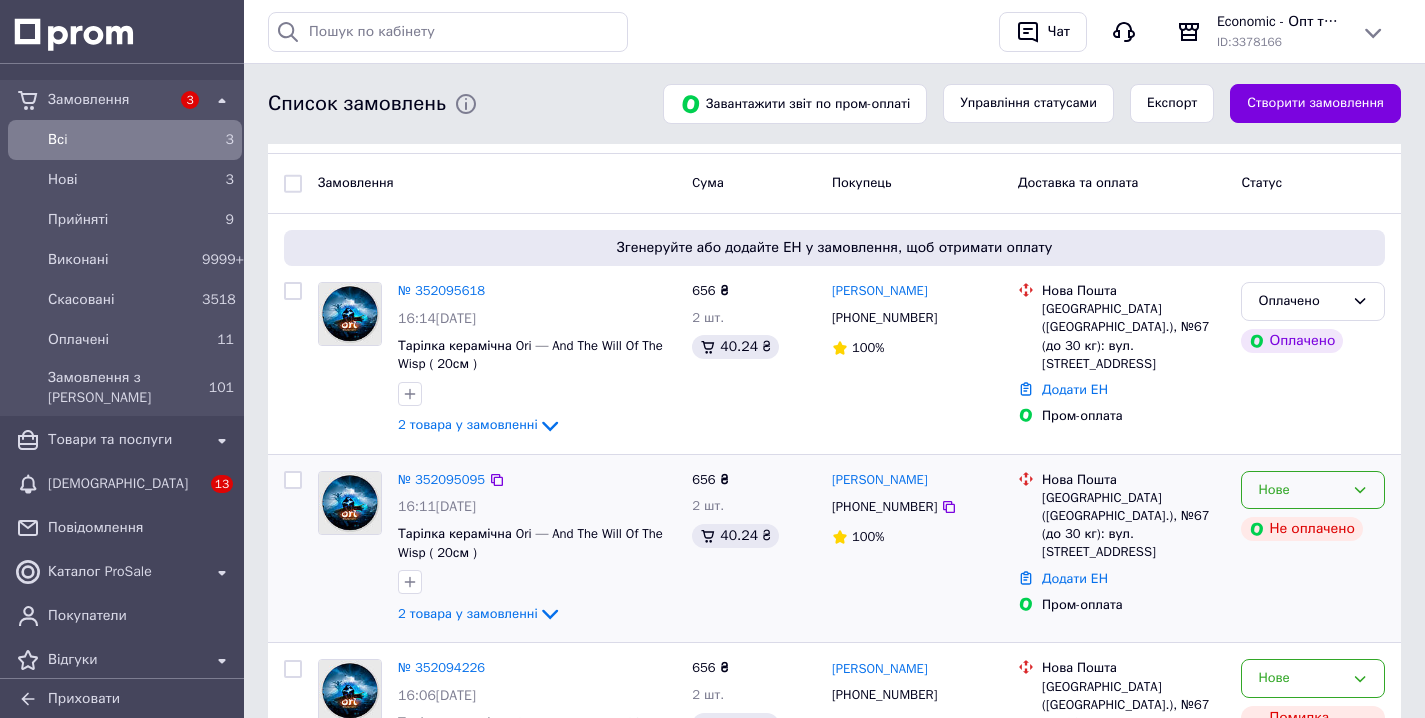 click 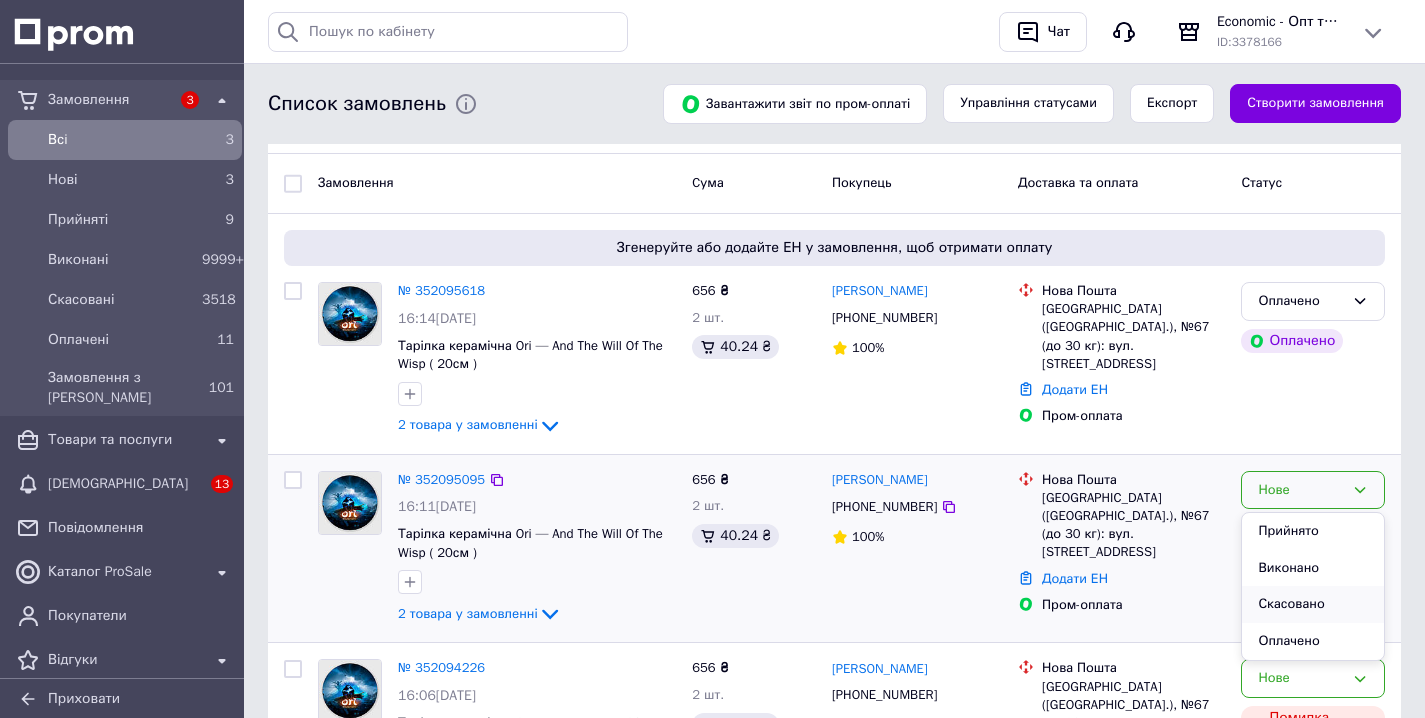 click on "Скасовано" at bounding box center (1313, 604) 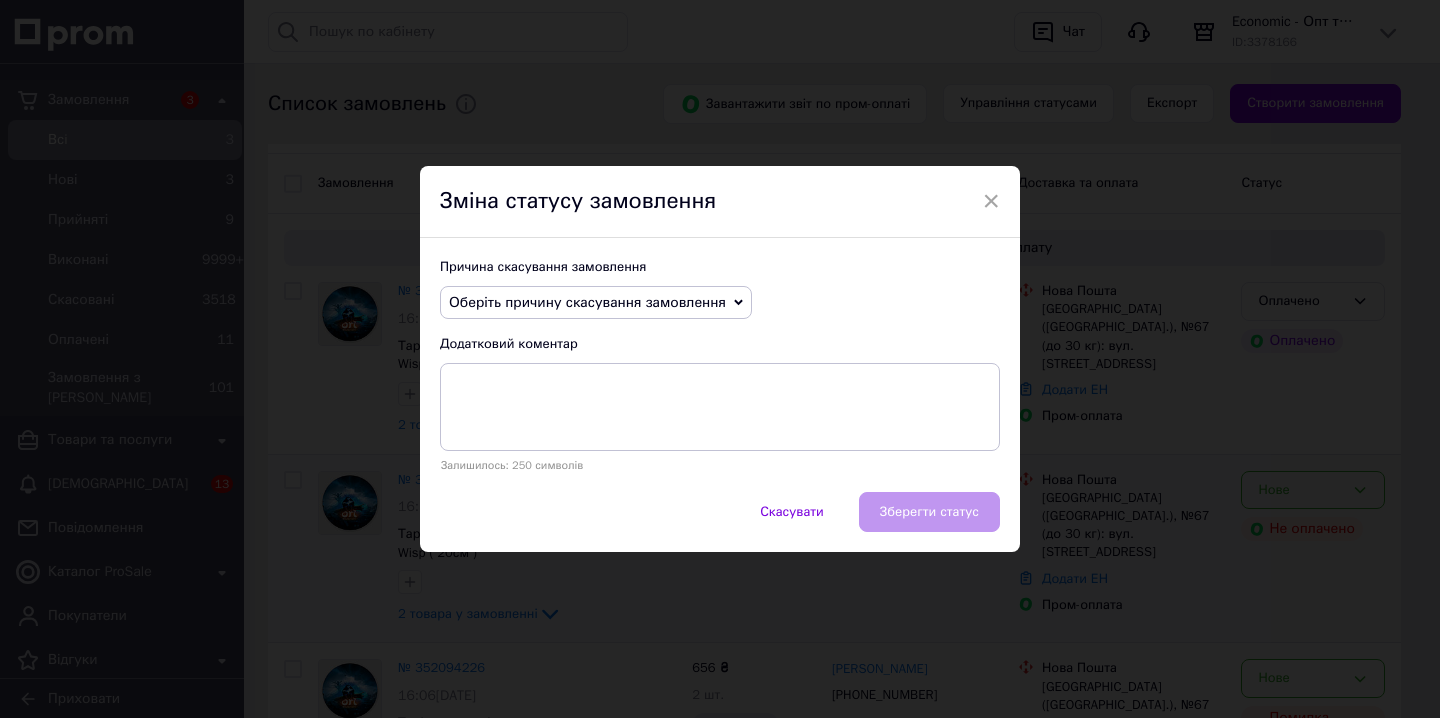click on "Оберіть причину скасування замовлення" at bounding box center [596, 303] 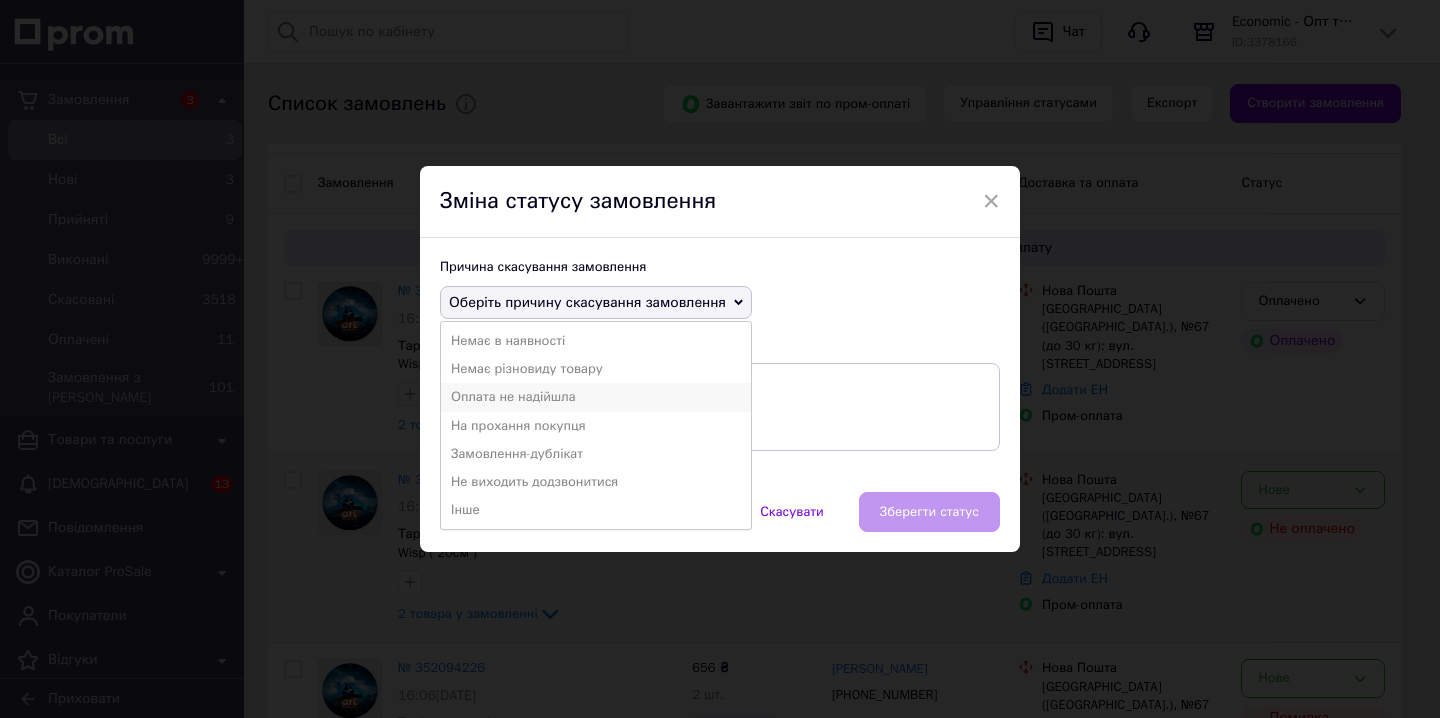 click on "Оплата не надійшла" at bounding box center [596, 397] 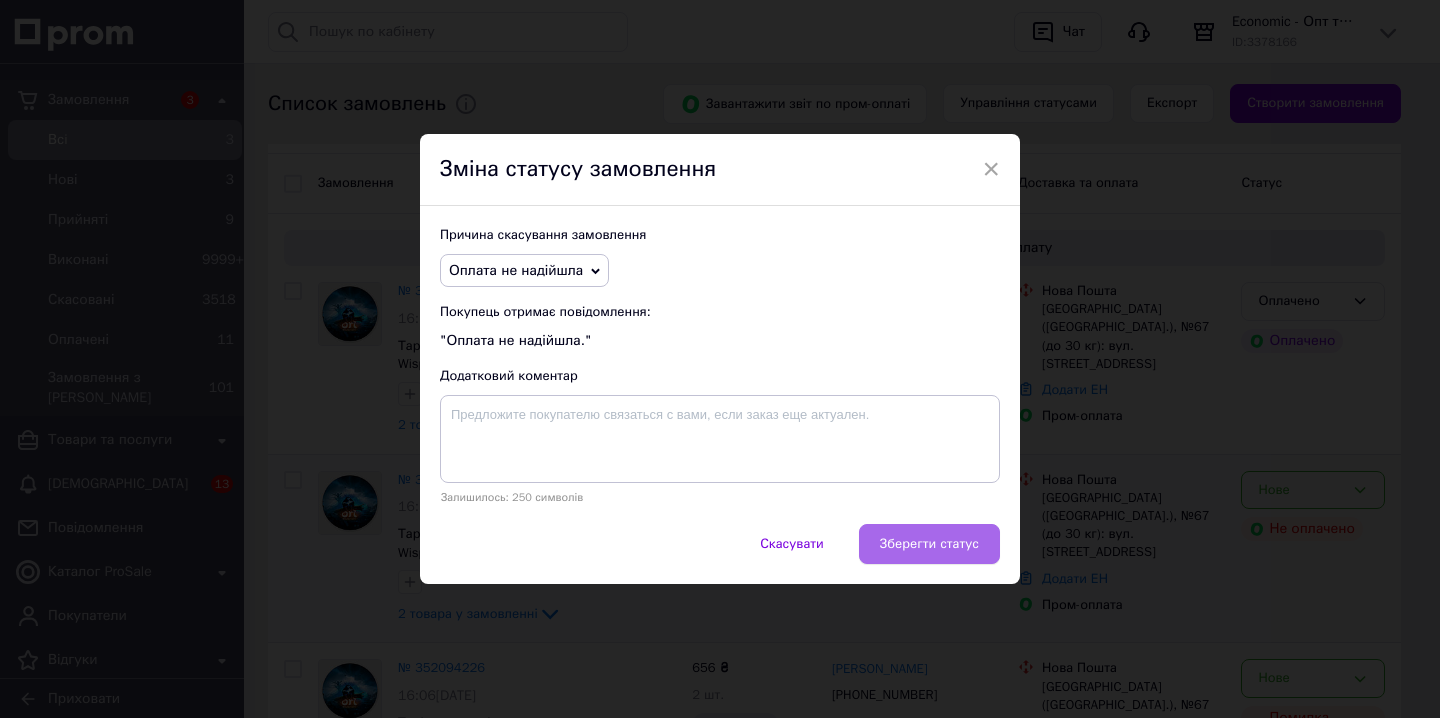 click on "Зберегти статус" at bounding box center [929, 544] 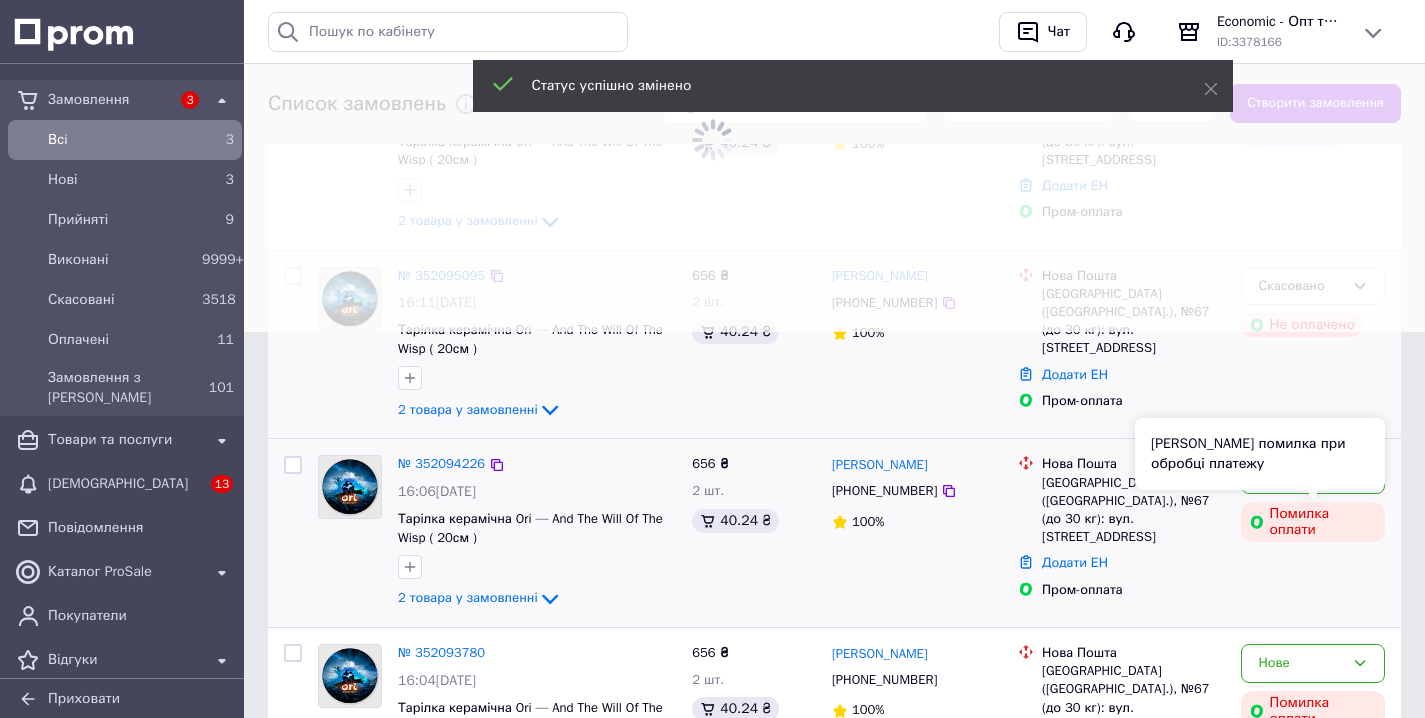 scroll, scrollTop: 485, scrollLeft: 0, axis: vertical 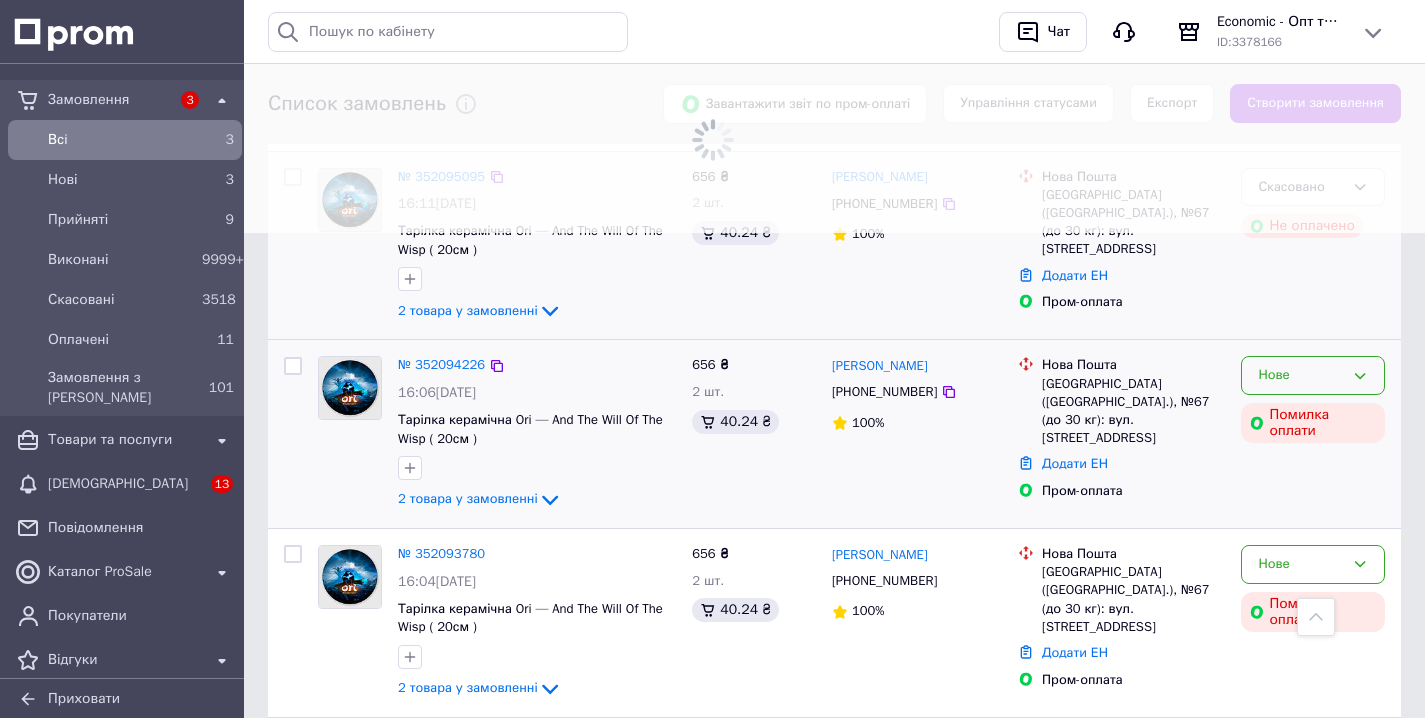 click 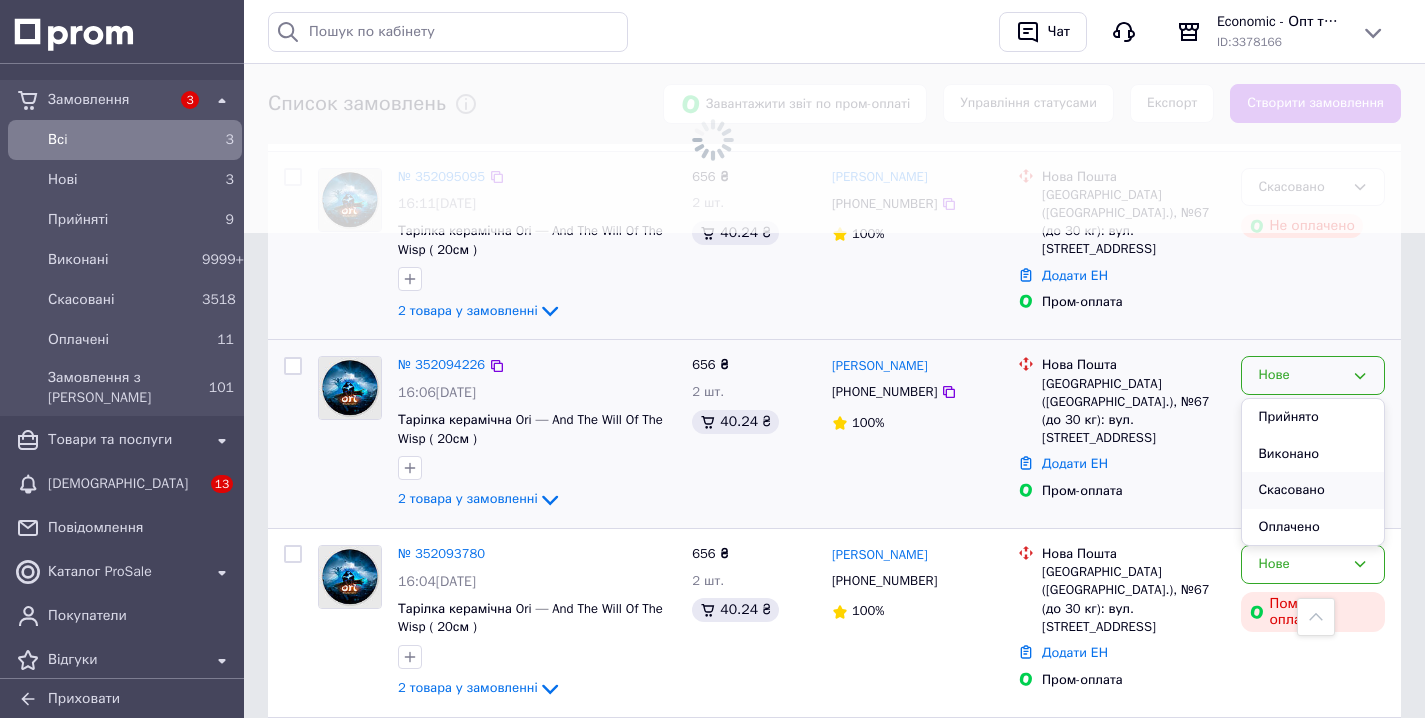 click on "Скасовано" at bounding box center [1313, 490] 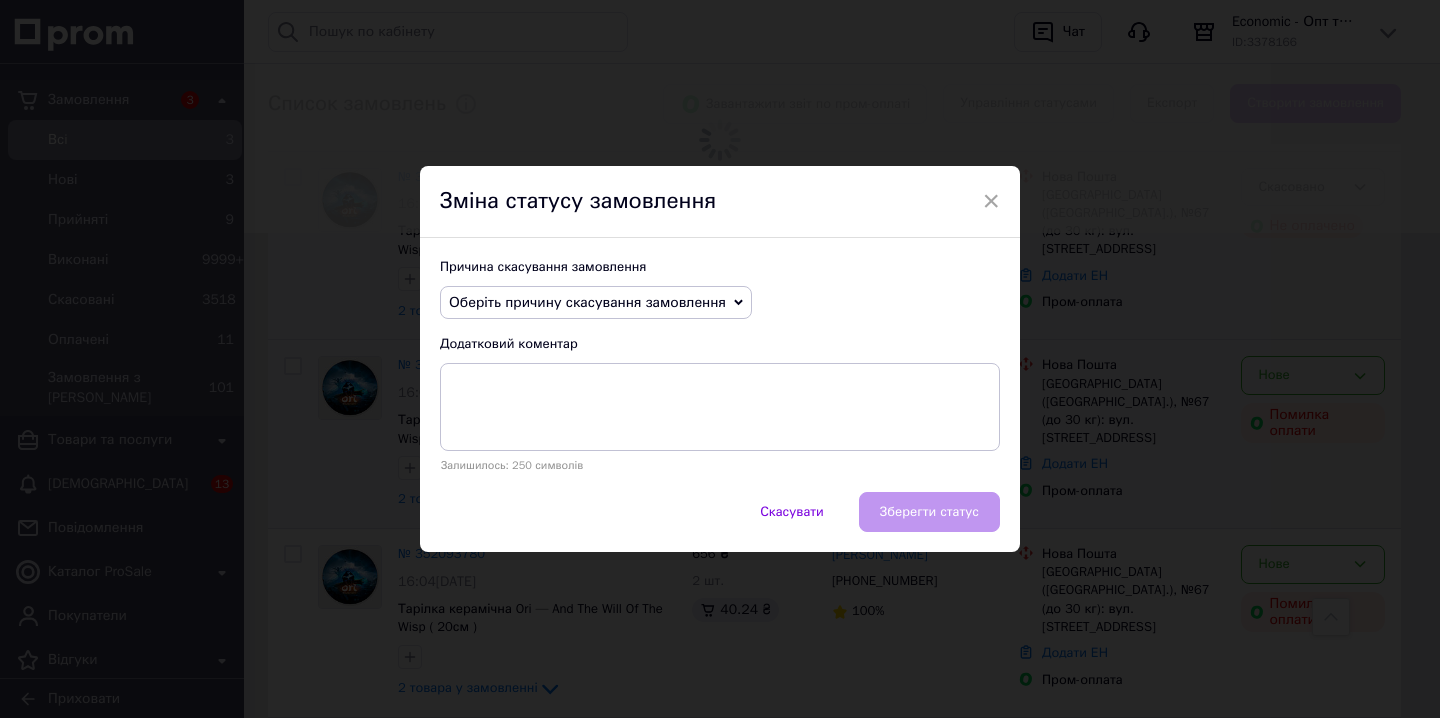 click on "Оберіть причину скасування замовлення" at bounding box center (596, 303) 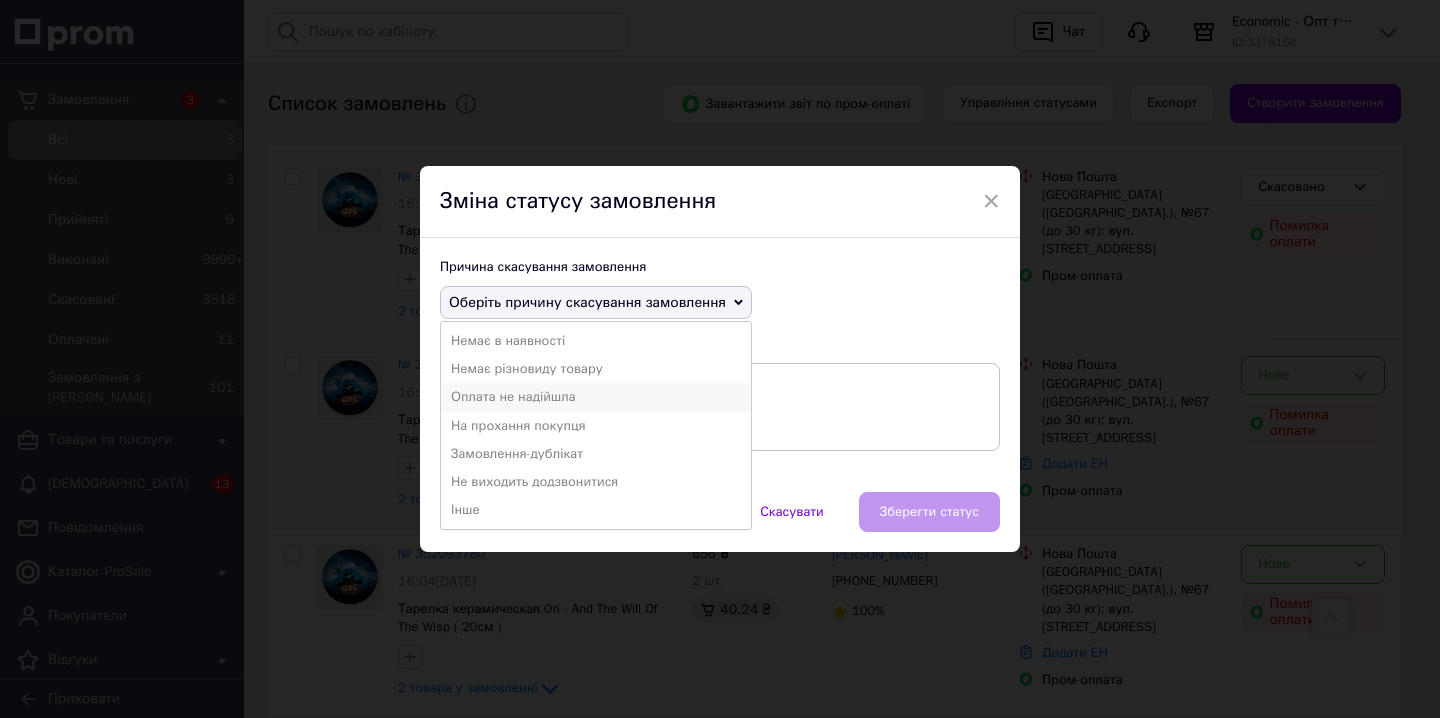 click on "Оплата не надійшла" at bounding box center (596, 397) 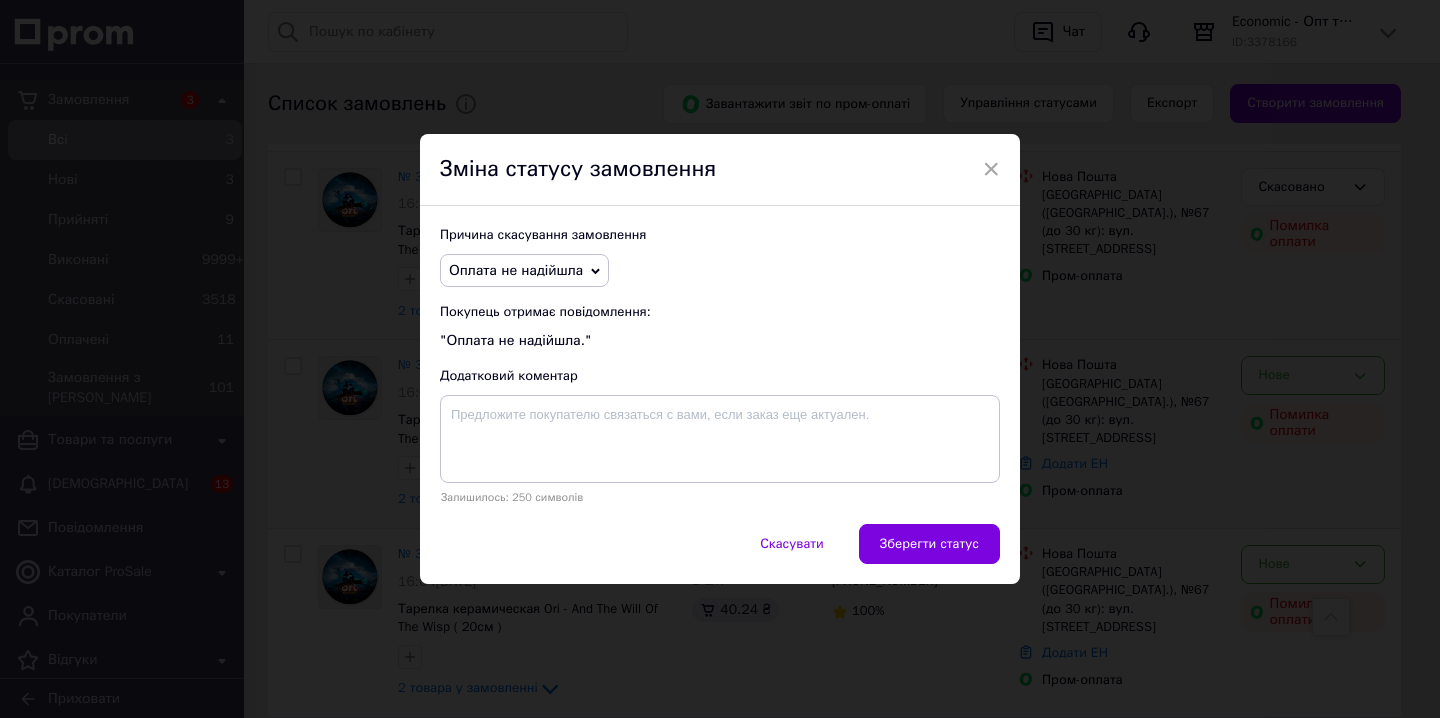 click on "Зберегти статус" at bounding box center [929, 544] 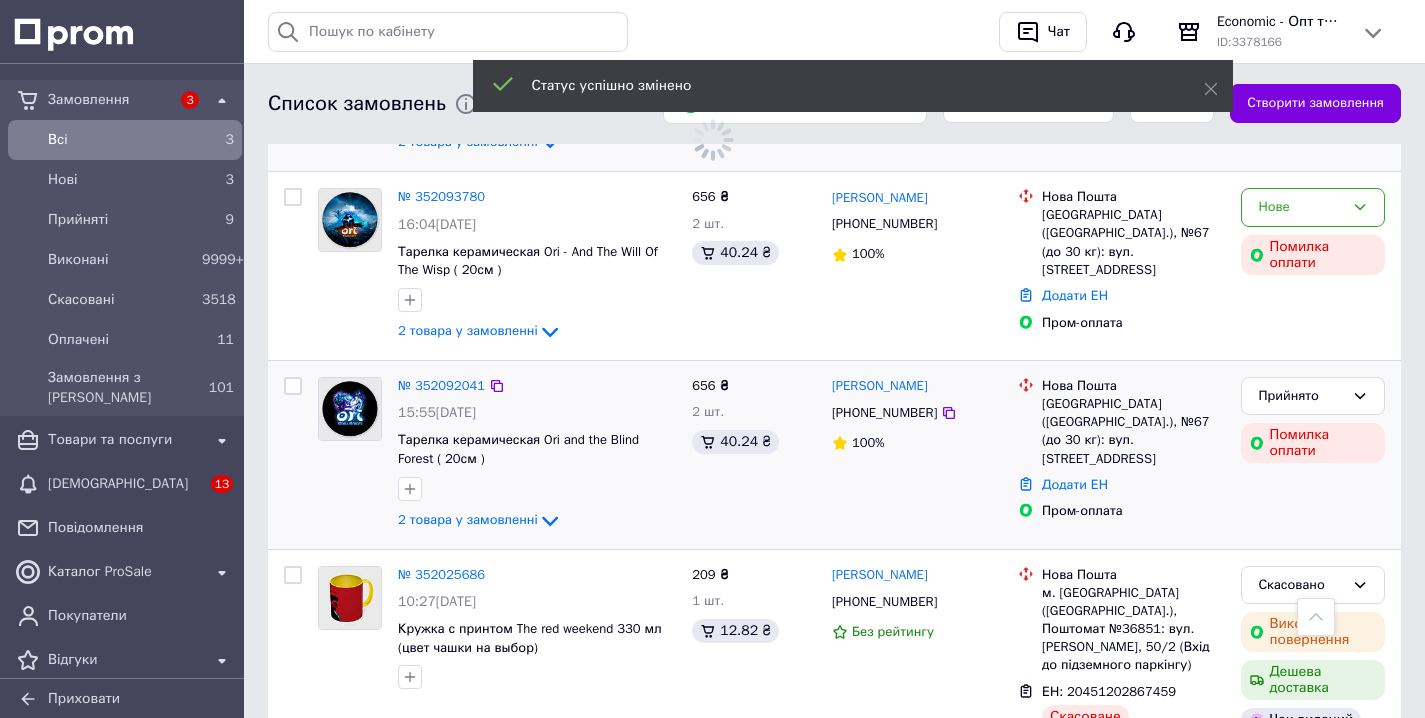 scroll, scrollTop: 836, scrollLeft: 0, axis: vertical 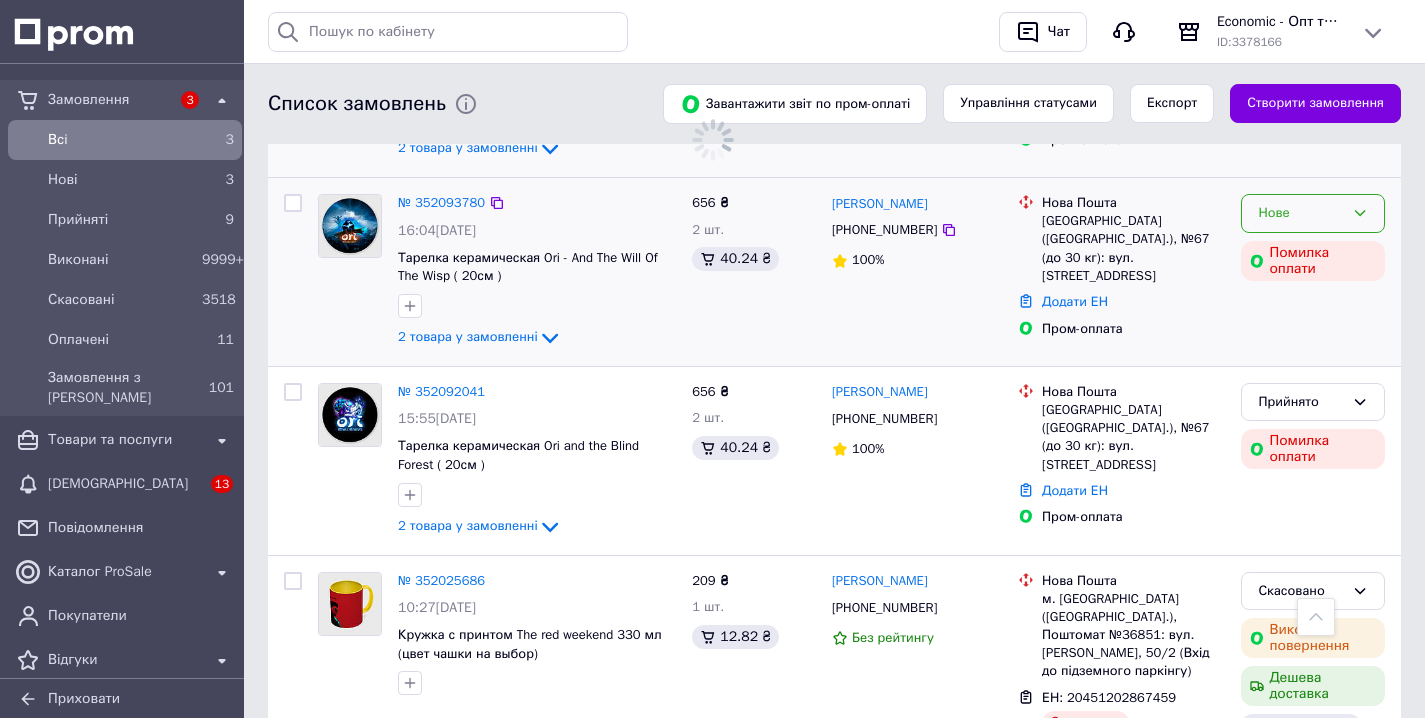 click 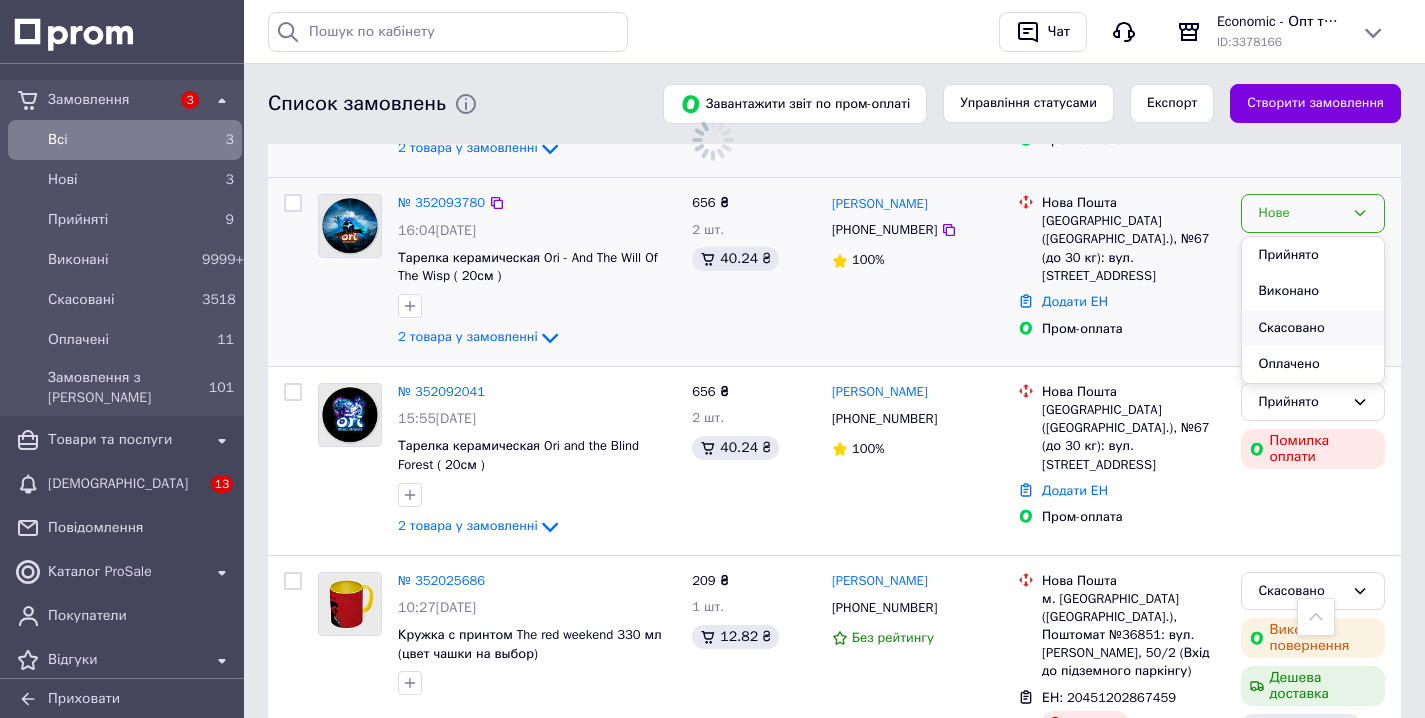 click on "Скасовано" at bounding box center [1313, 328] 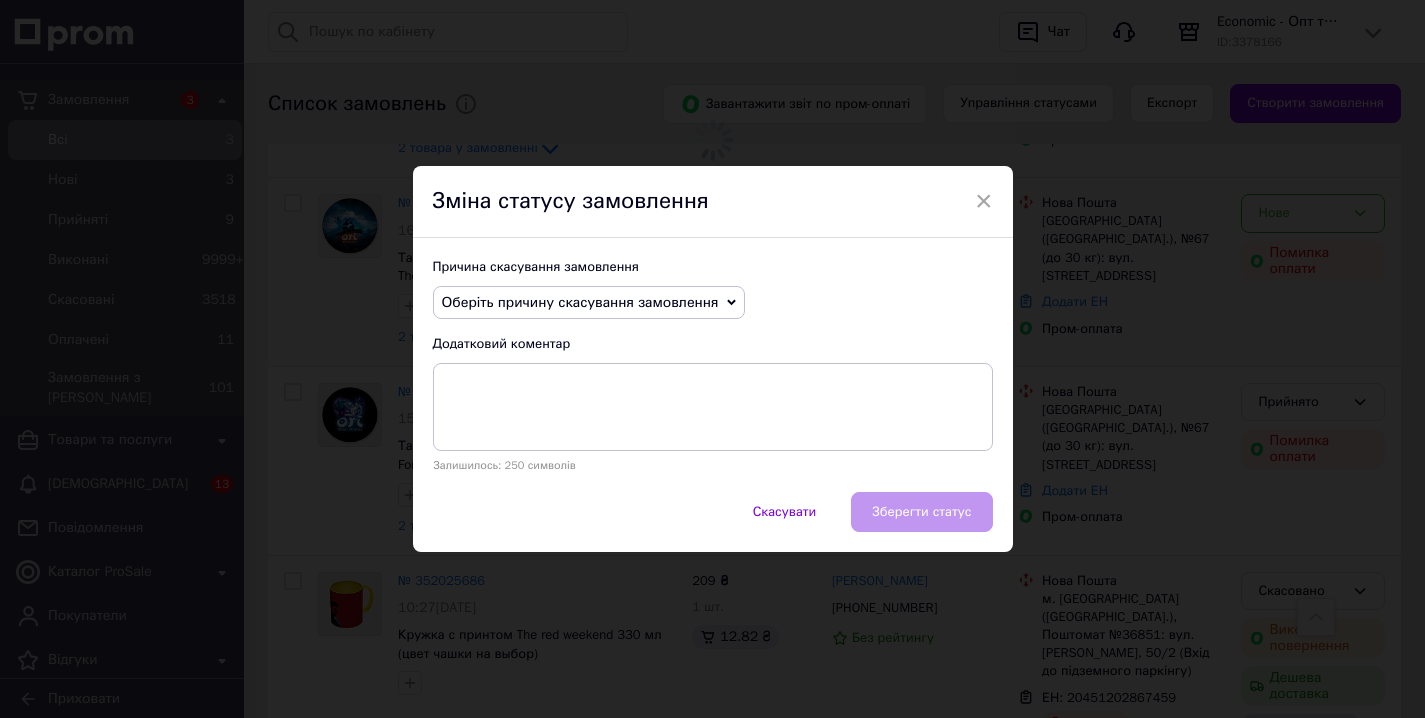 click on "Оберіть причину скасування замовлення" at bounding box center [589, 303] 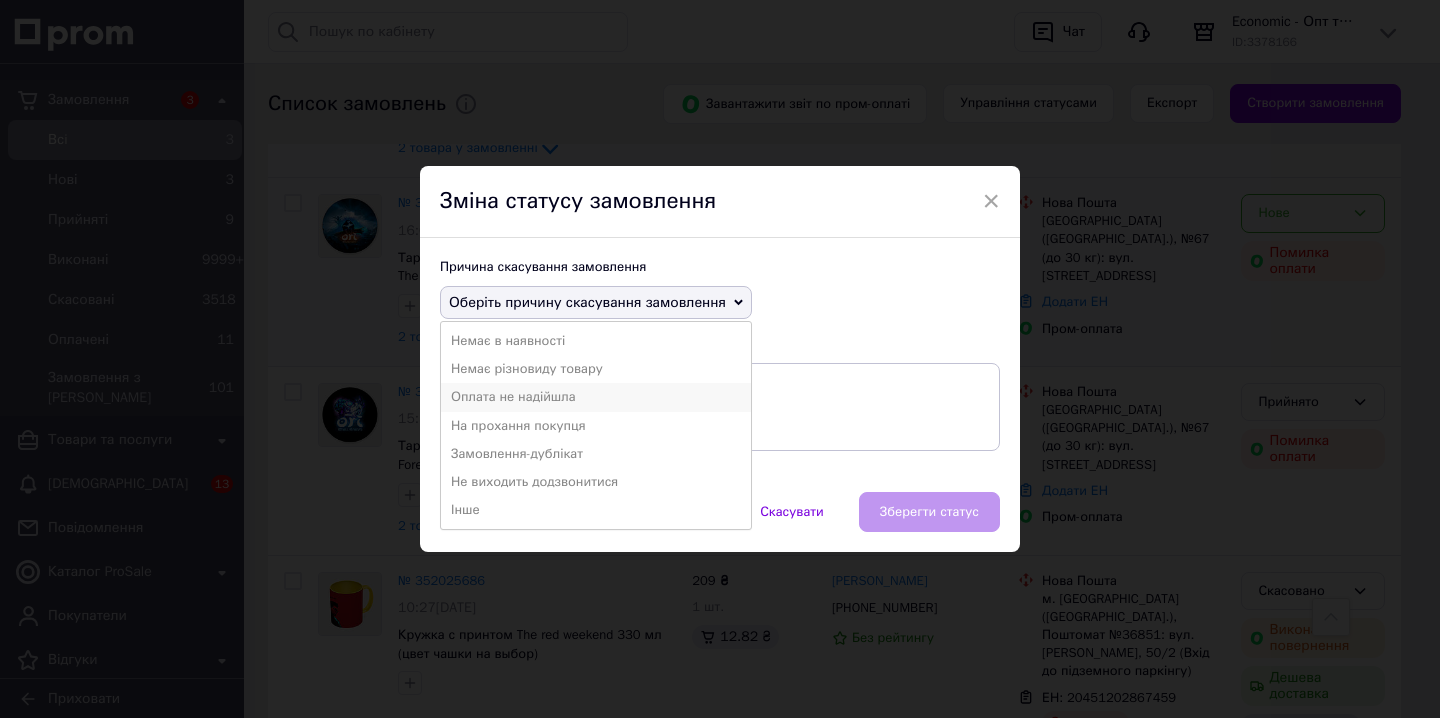 click on "Оплата не надійшла" at bounding box center (596, 397) 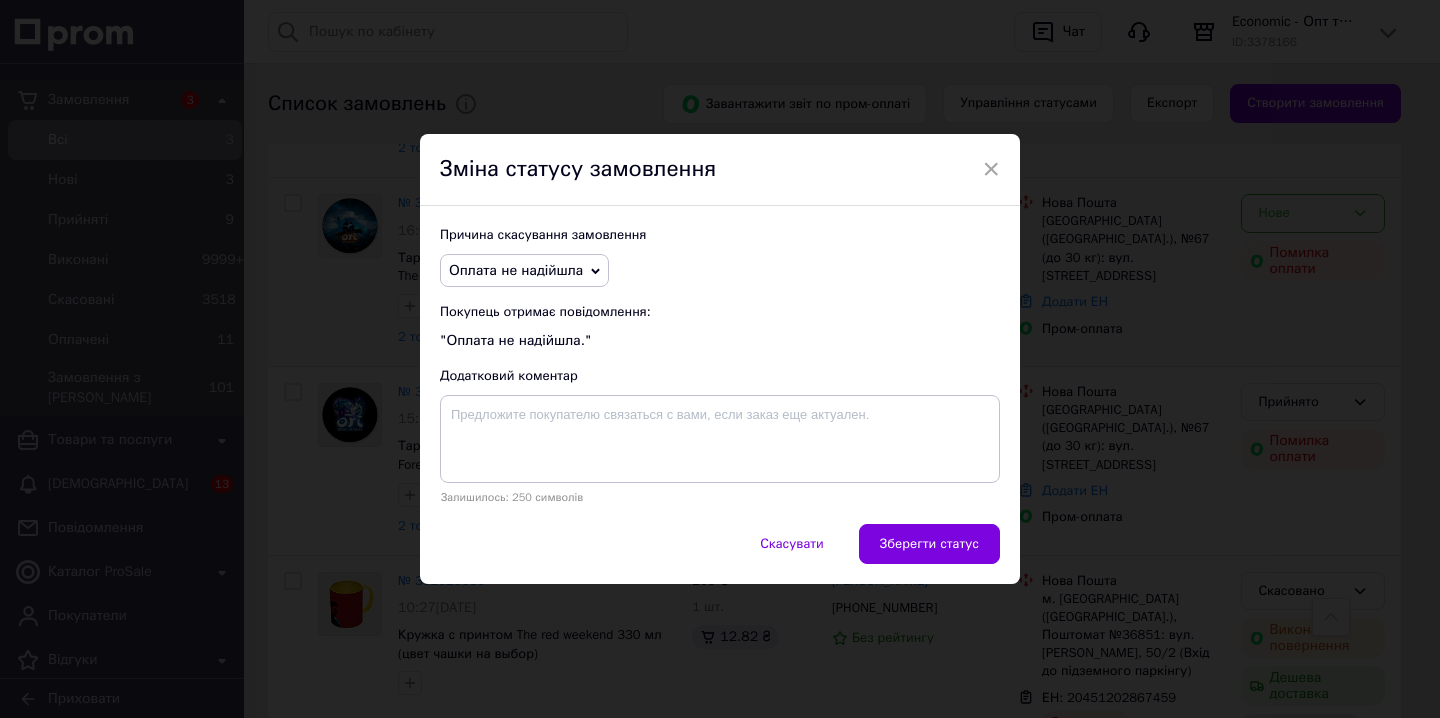 drag, startPoint x: 899, startPoint y: 523, endPoint x: 916, endPoint y: 534, distance: 20.248457 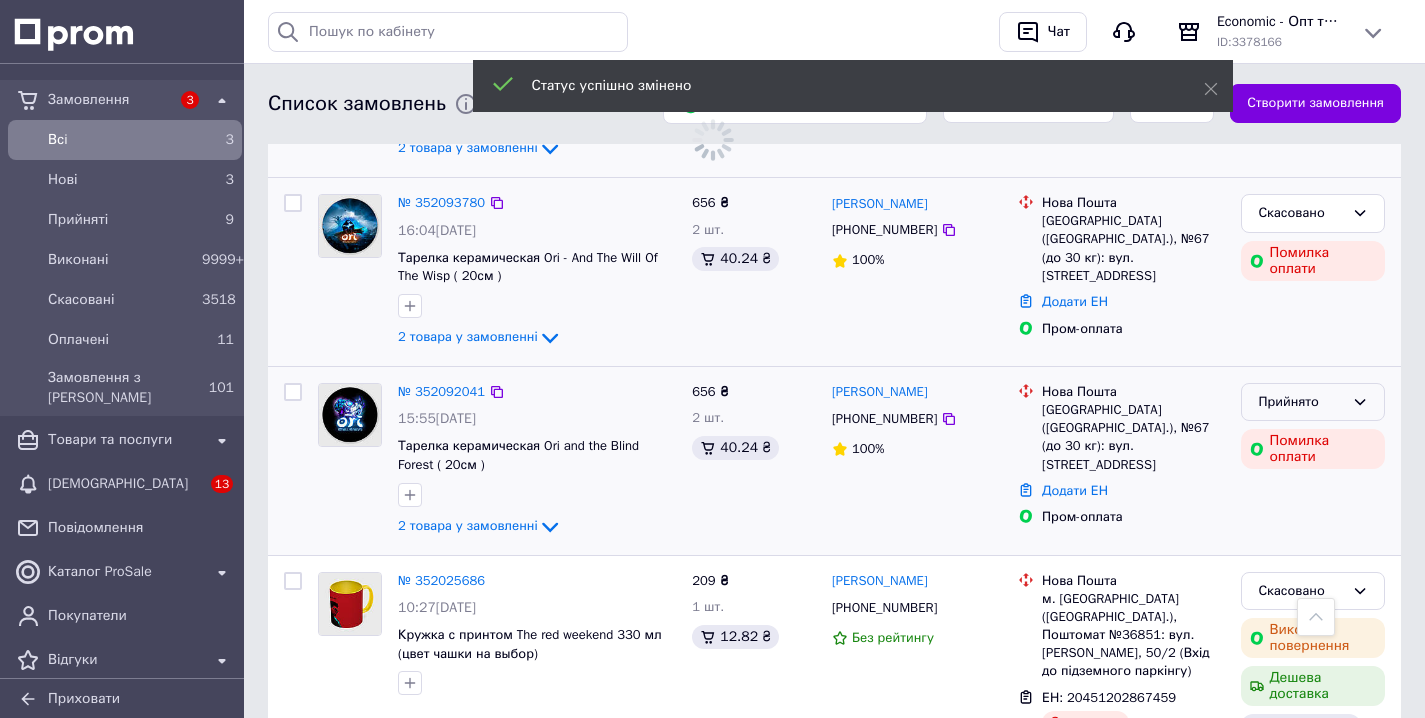 click on "Прийнято" at bounding box center [1313, 402] 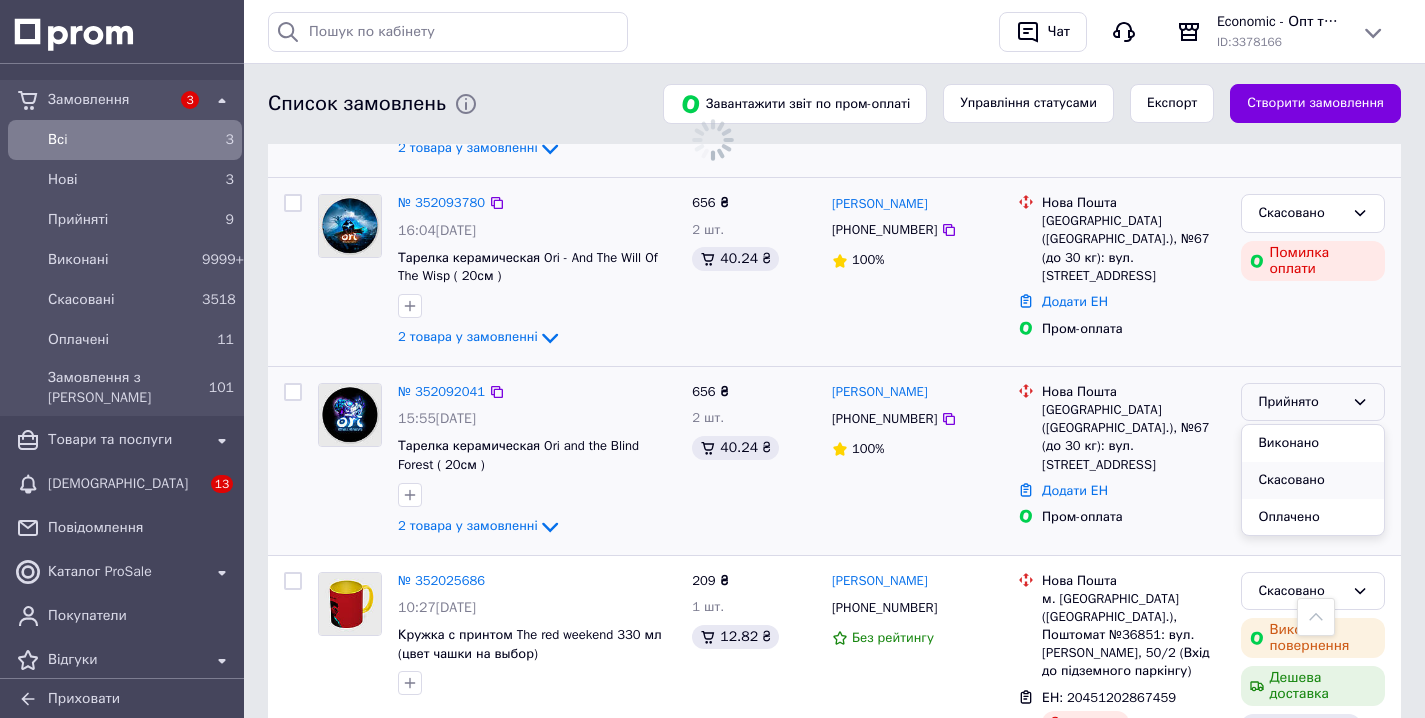 click on "Скасовано" at bounding box center [1313, 480] 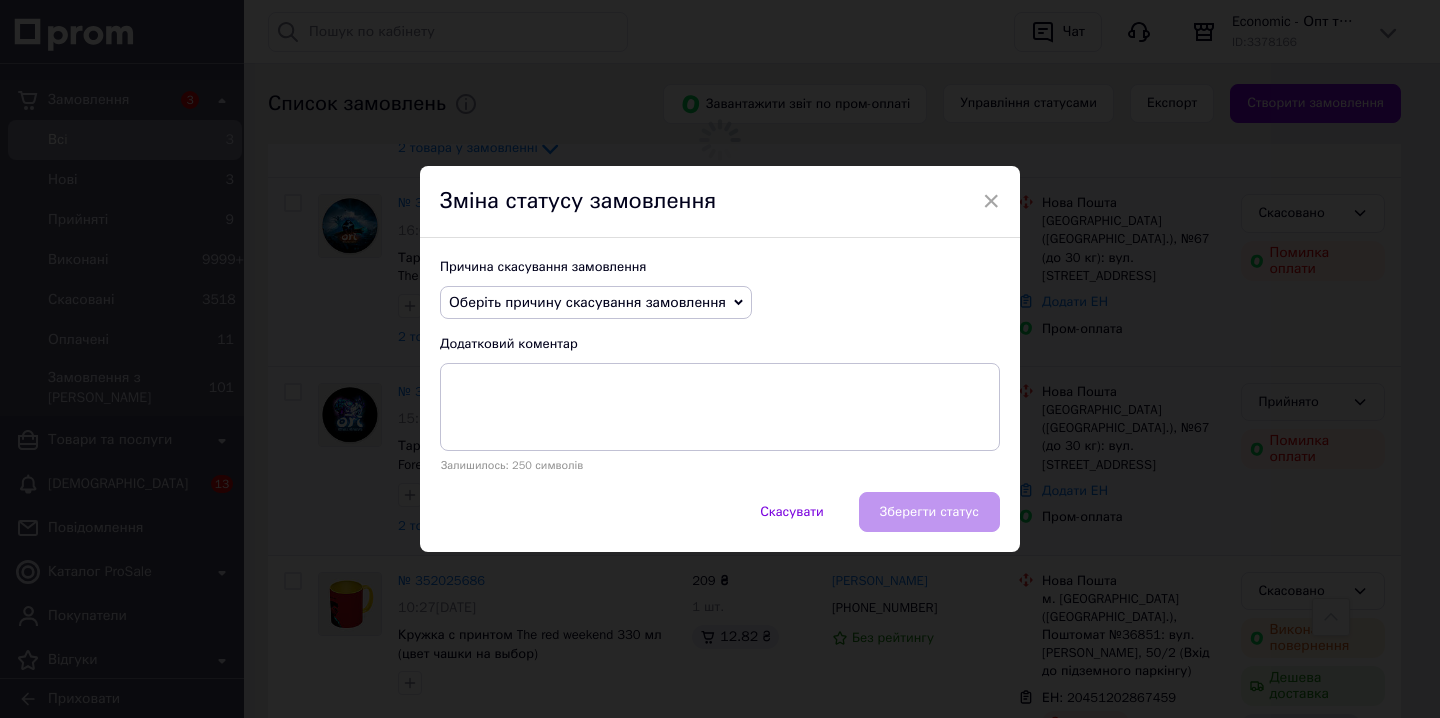 click on "Оберіть причину скасування замовлення" at bounding box center (596, 303) 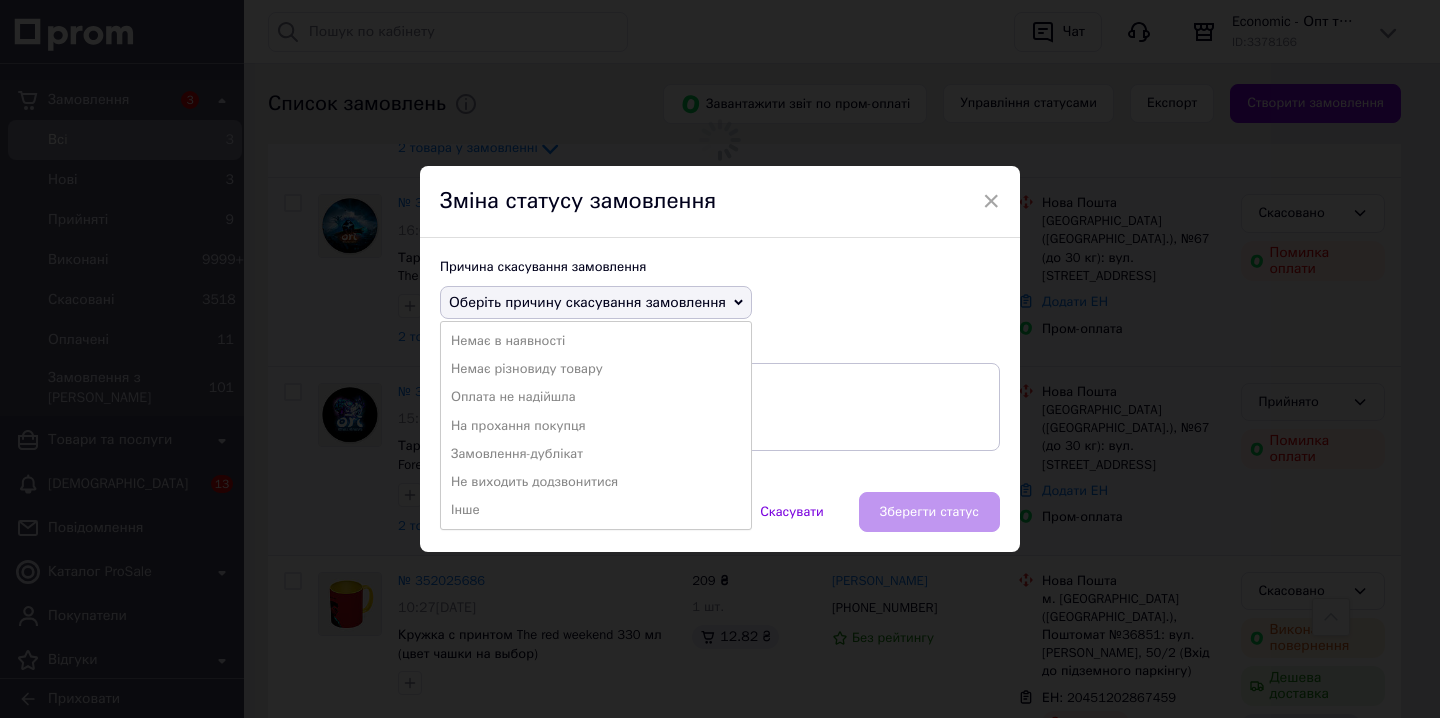 click on "Оплата не надійшла" at bounding box center [596, 397] 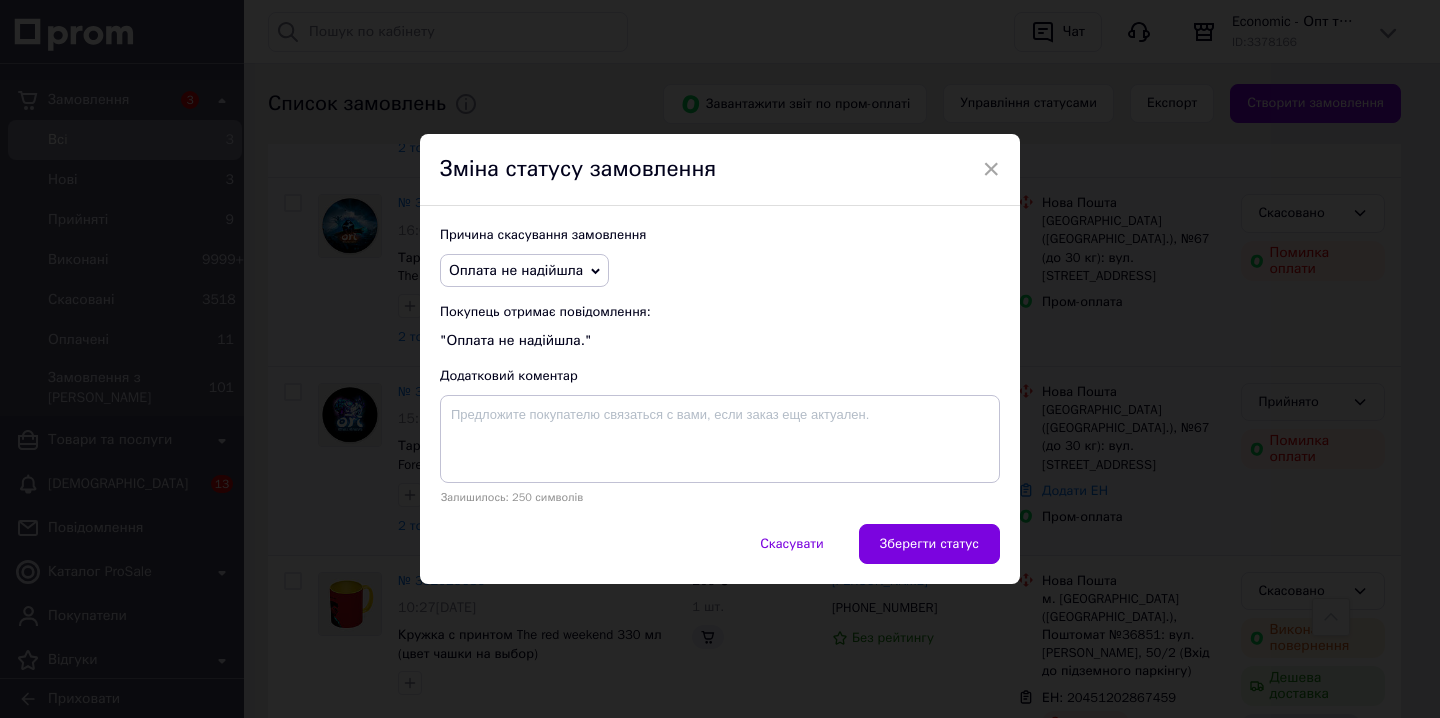 click on "Зберегти статус" at bounding box center (929, 544) 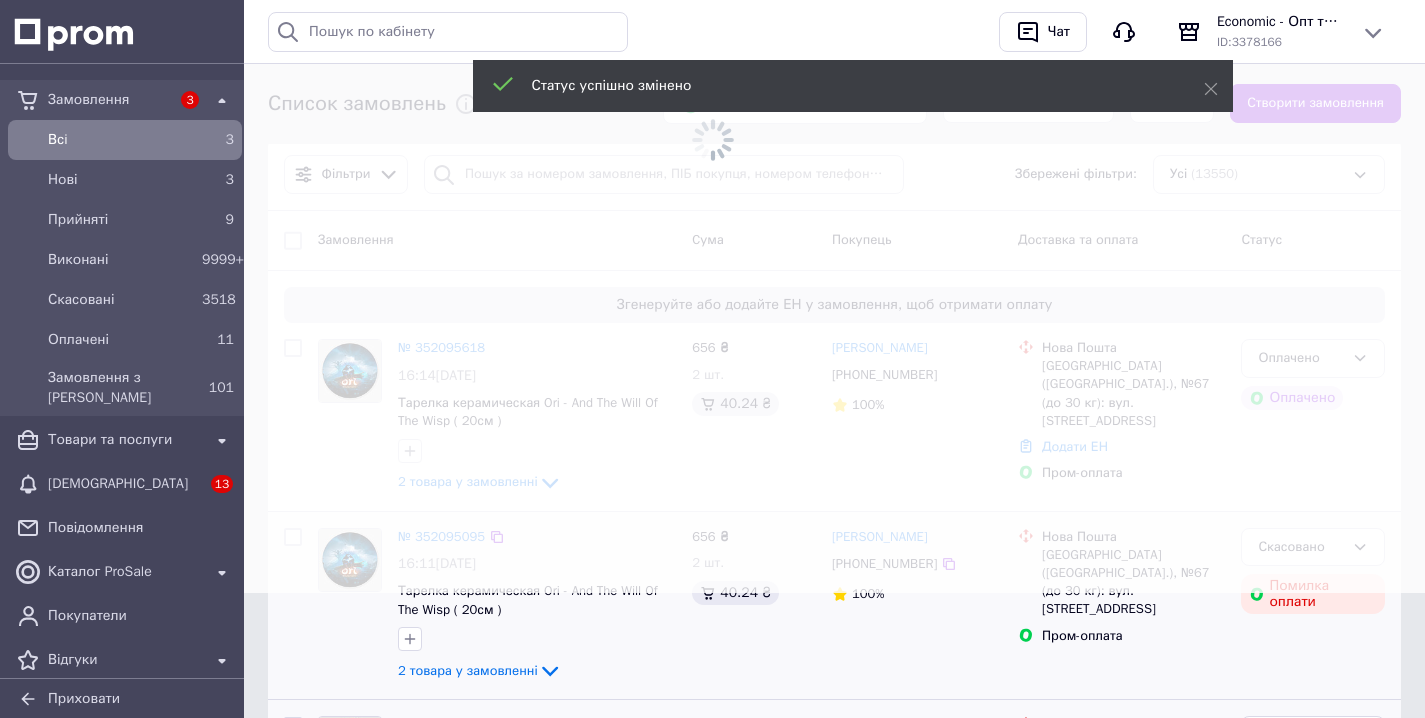 scroll, scrollTop: 100, scrollLeft: 0, axis: vertical 